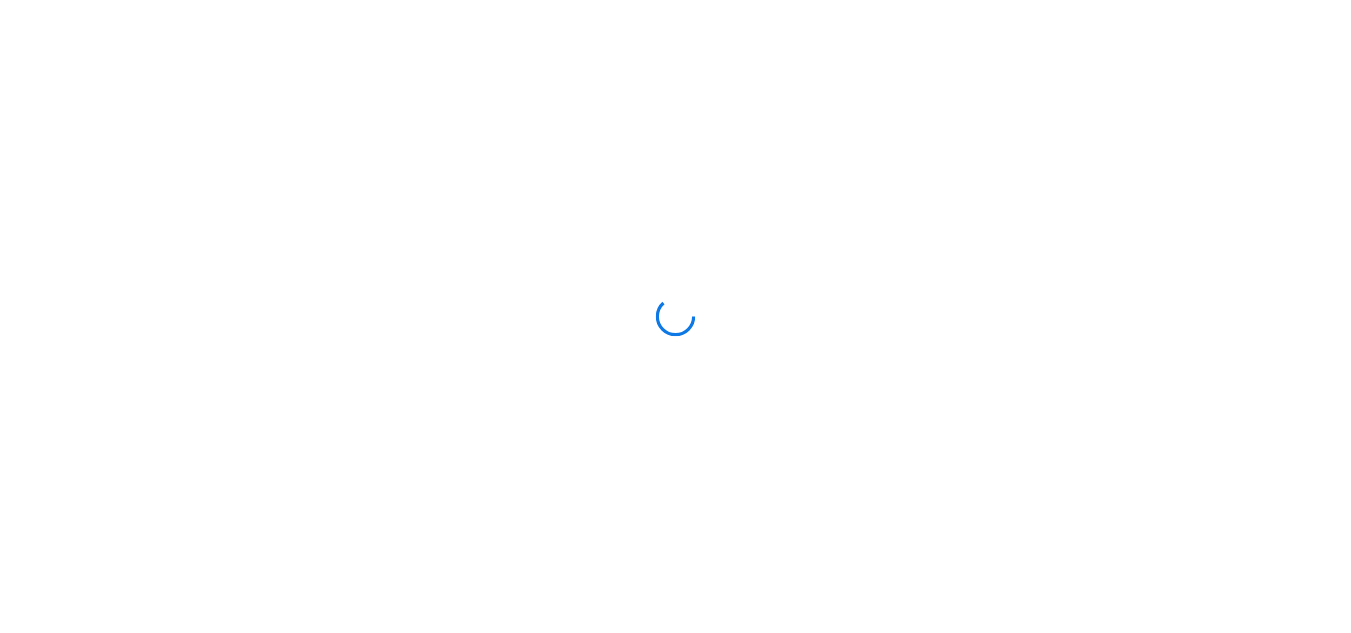 scroll, scrollTop: 0, scrollLeft: 0, axis: both 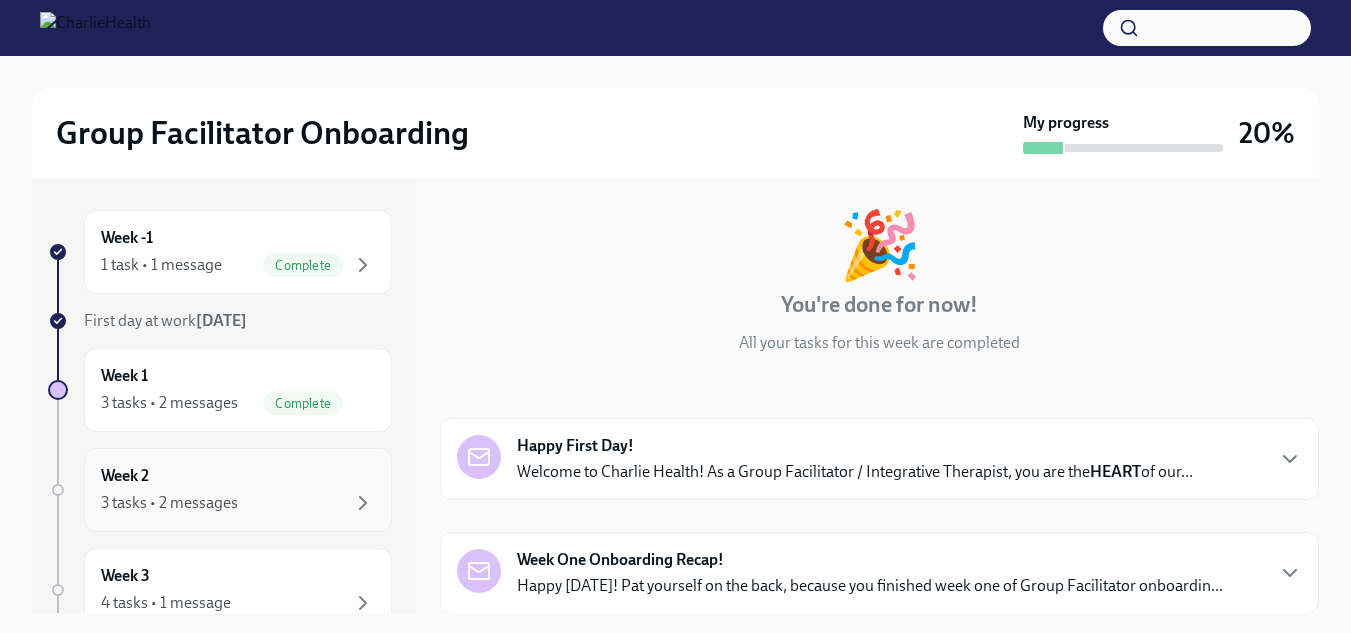 click on "Week 2 3 tasks • 2 messages" at bounding box center (238, 490) 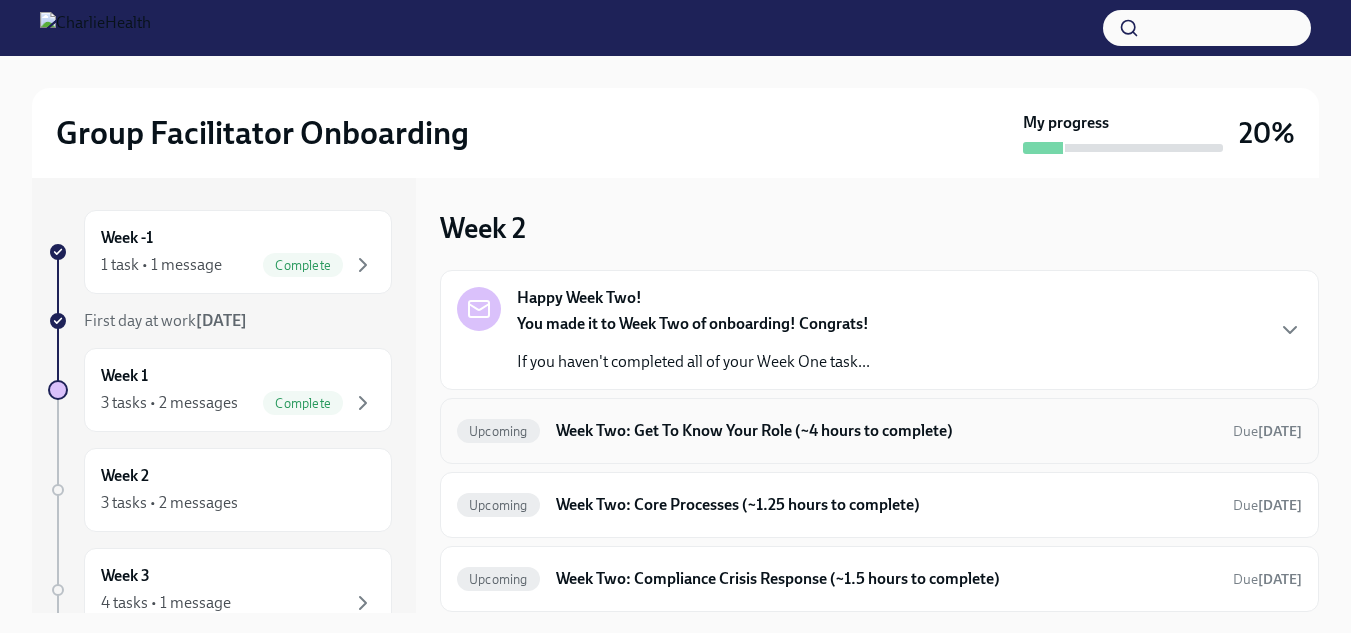 click on "Week Two: Get To Know Your Role (~4 hours to complete)" at bounding box center (886, 431) 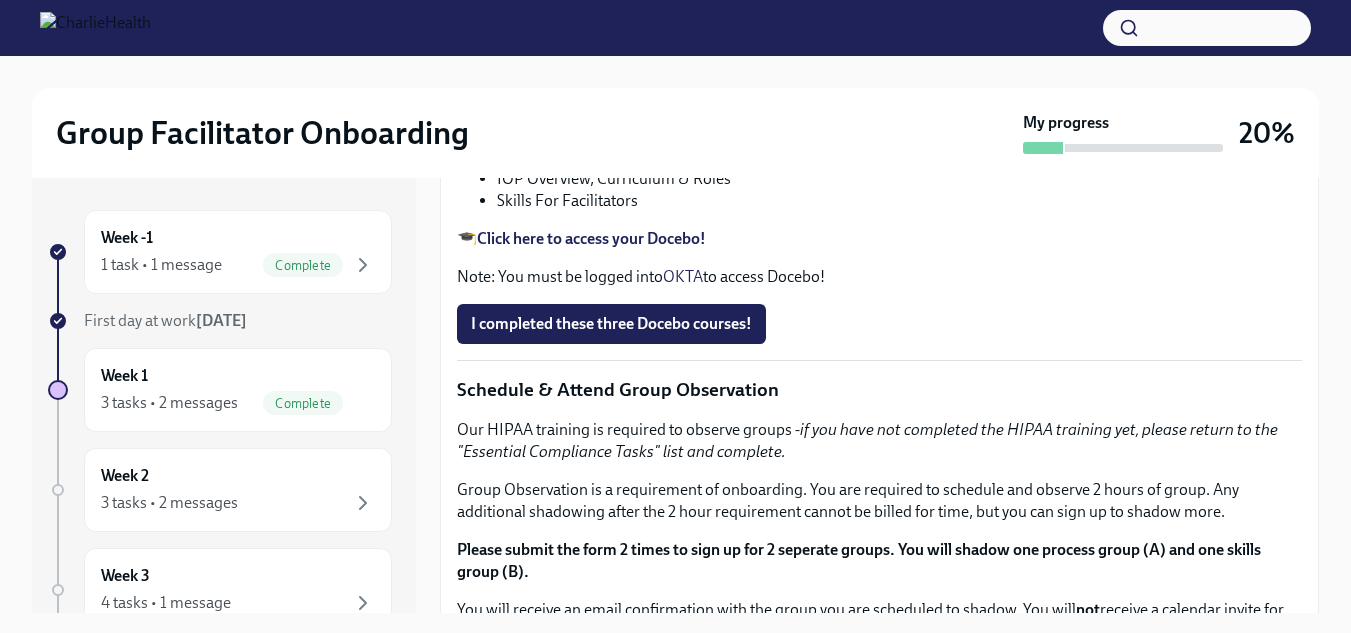 scroll, scrollTop: 758, scrollLeft: 0, axis: vertical 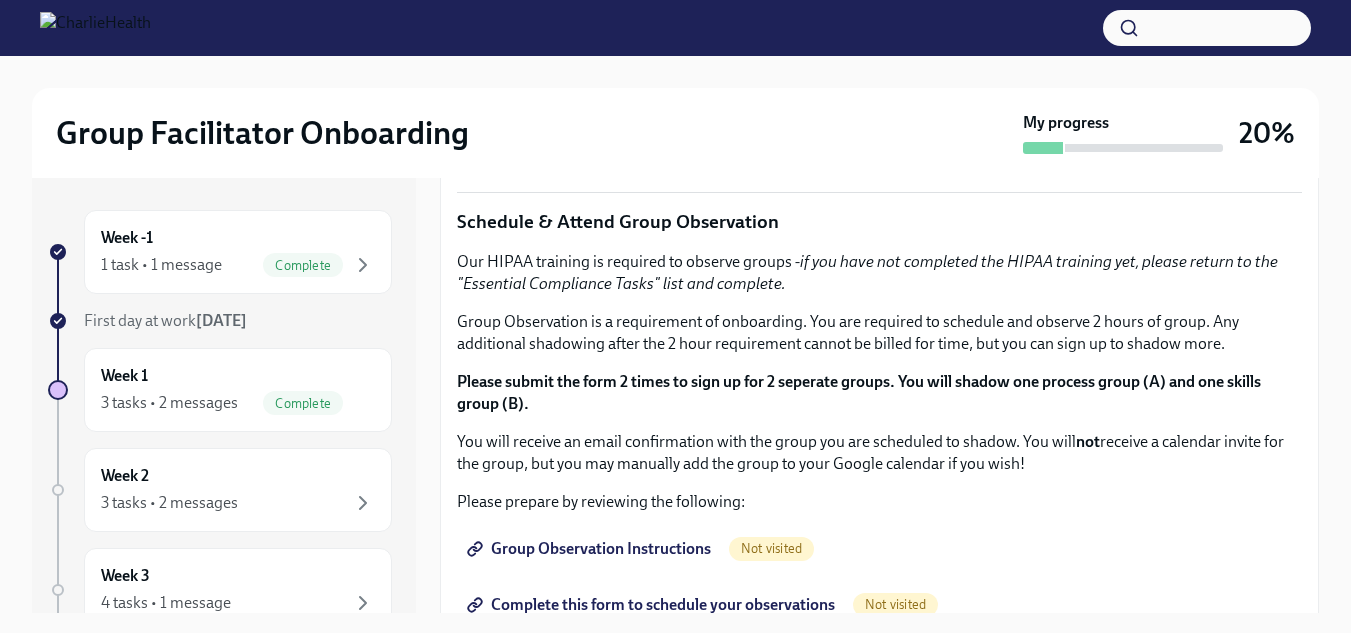 drag, startPoint x: 1303, startPoint y: 366, endPoint x: 1306, endPoint y: 350, distance: 16.27882 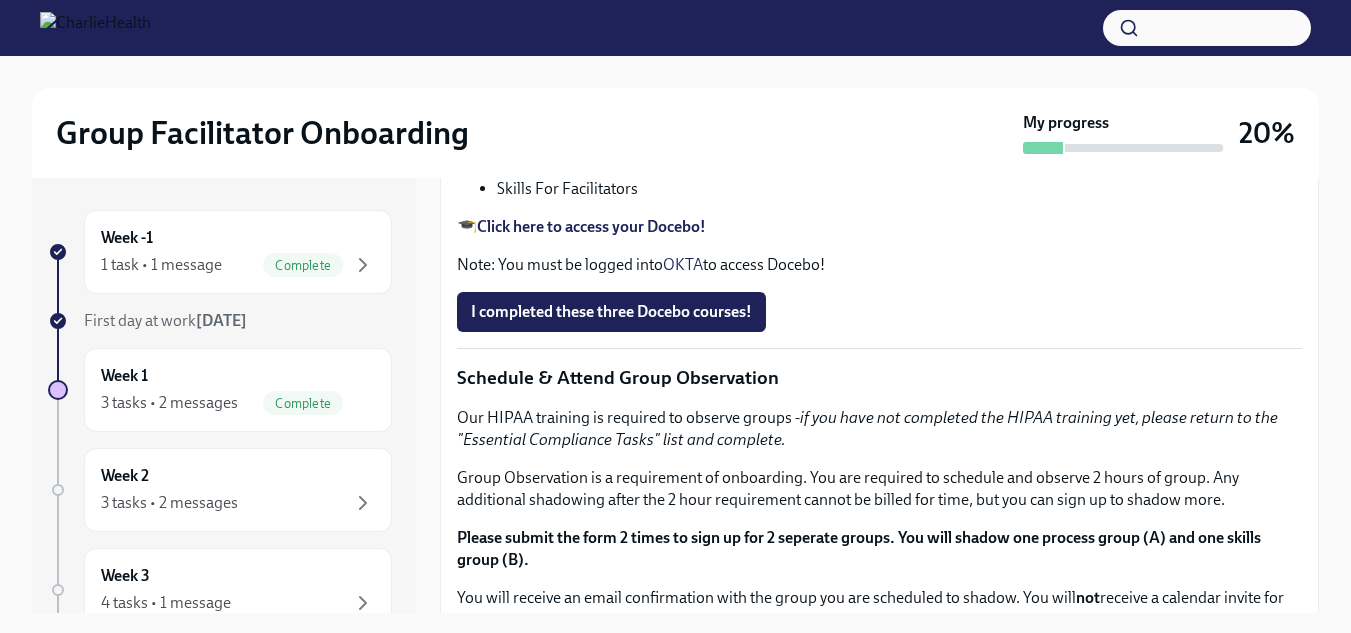 scroll, scrollTop: 752, scrollLeft: 0, axis: vertical 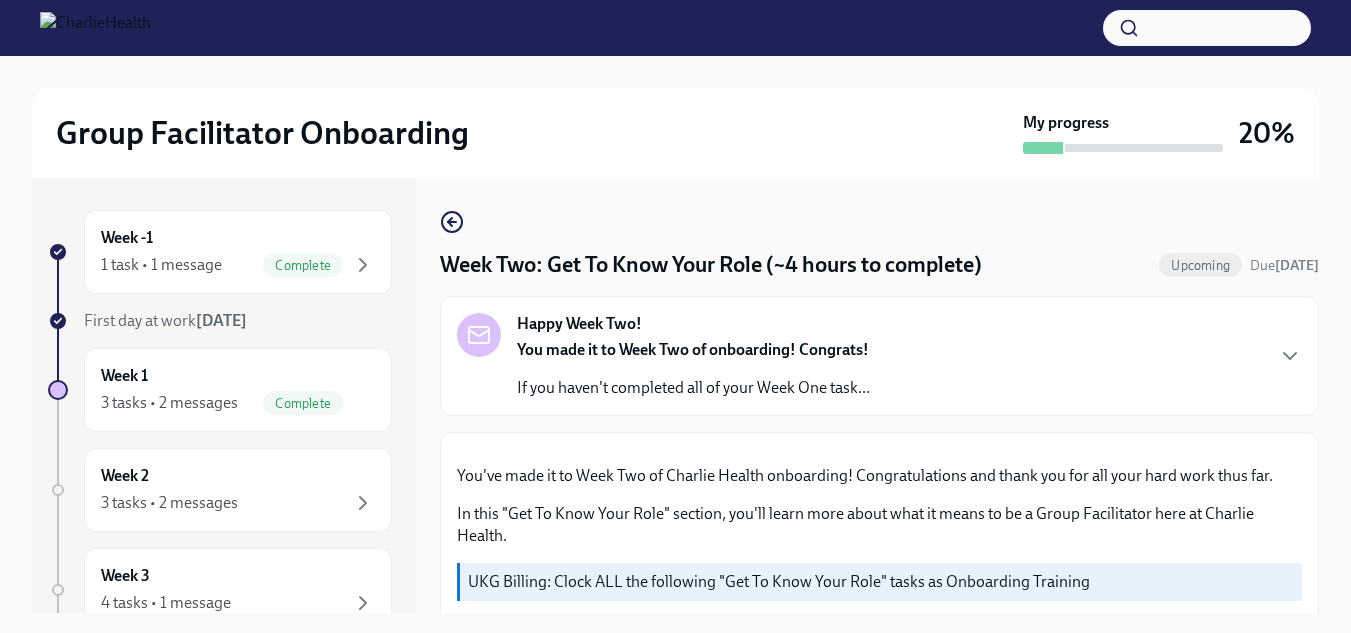 click on "You made it to Week Two of onboarding! Congrats!" at bounding box center [693, 349] 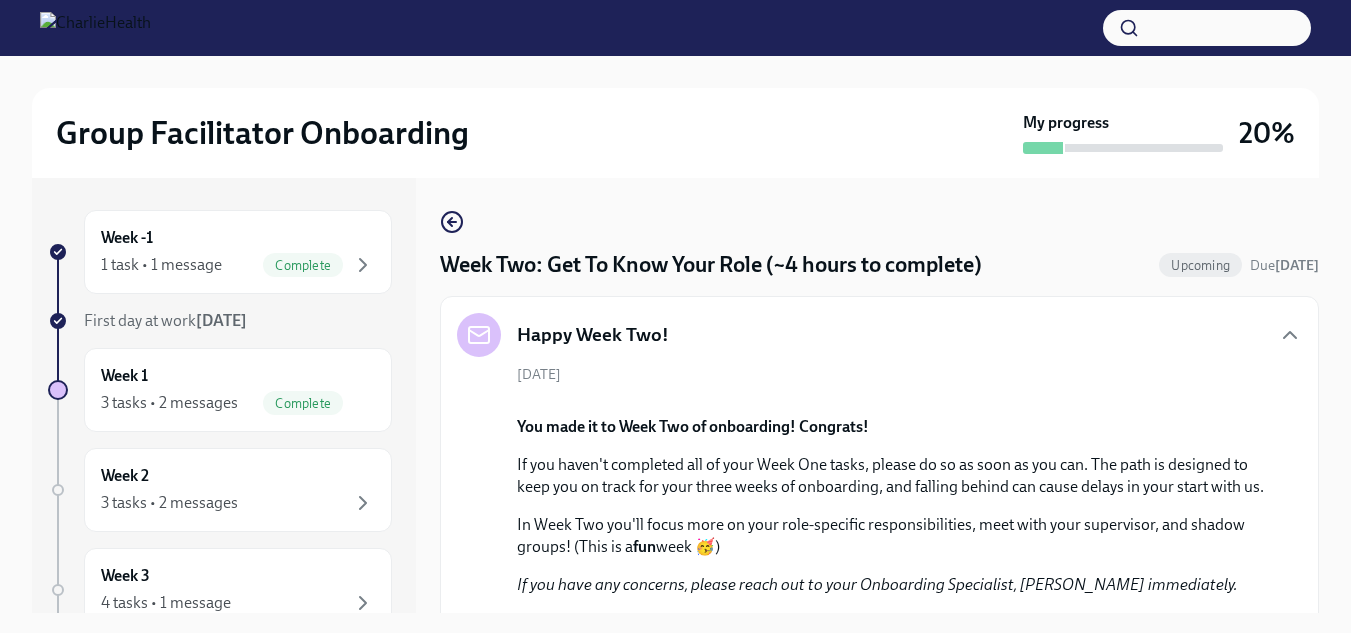 click on "Happy Week Two!" at bounding box center [593, 335] 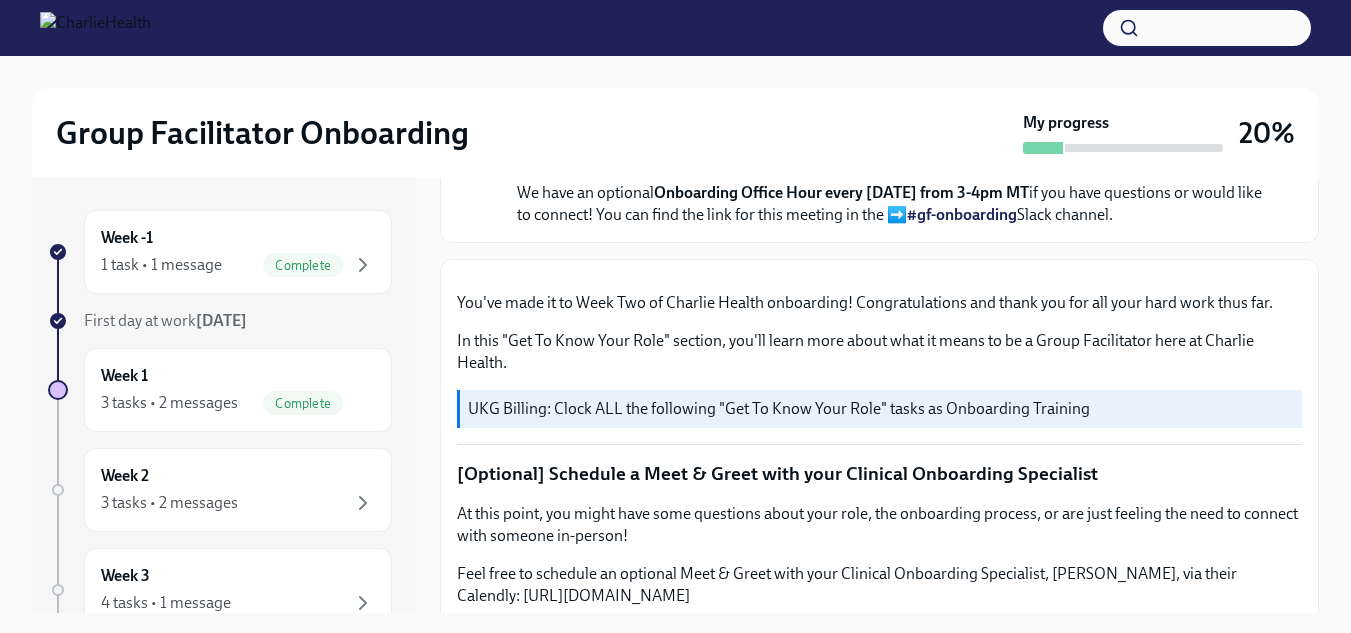 scroll, scrollTop: 504, scrollLeft: 0, axis: vertical 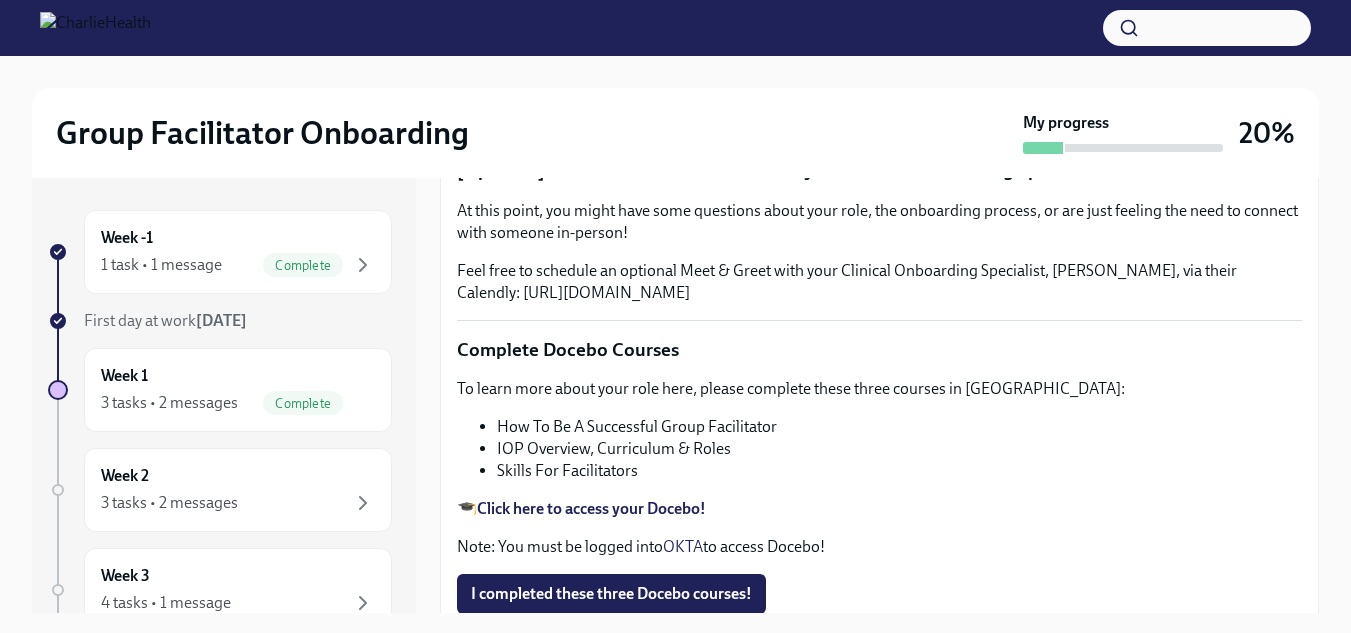 drag, startPoint x: 1273, startPoint y: 315, endPoint x: 1258, endPoint y: 377, distance: 63.788715 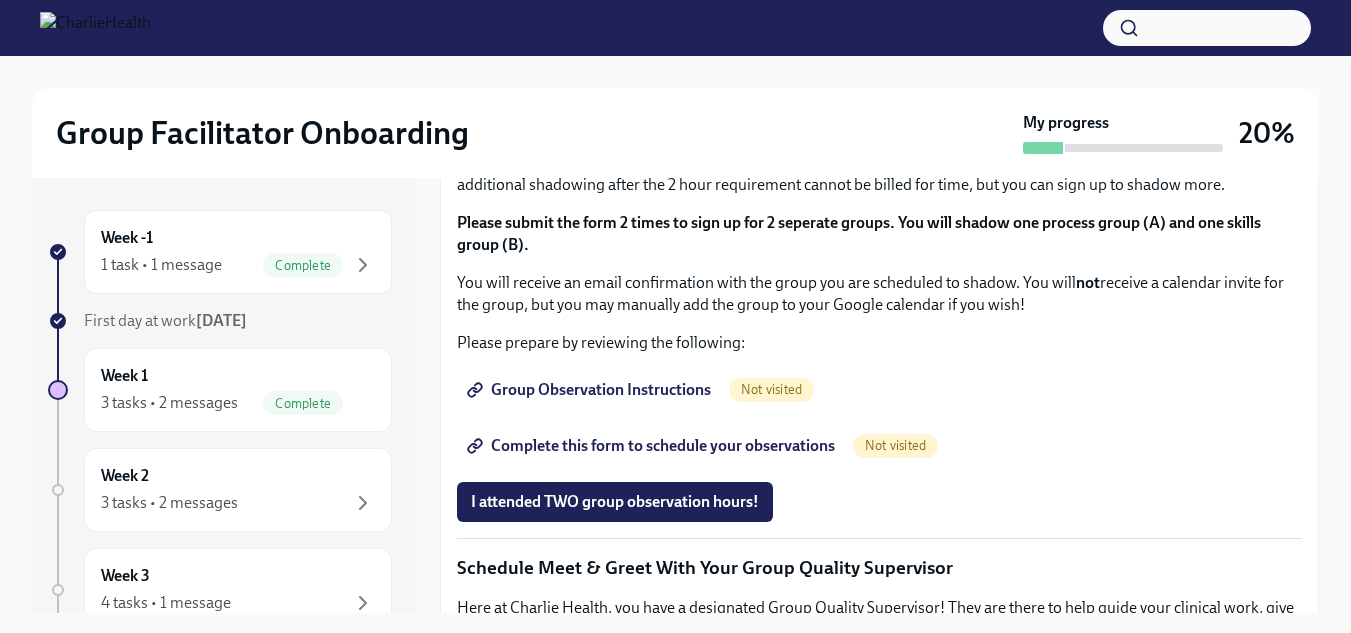 scroll, scrollTop: 1420, scrollLeft: 0, axis: vertical 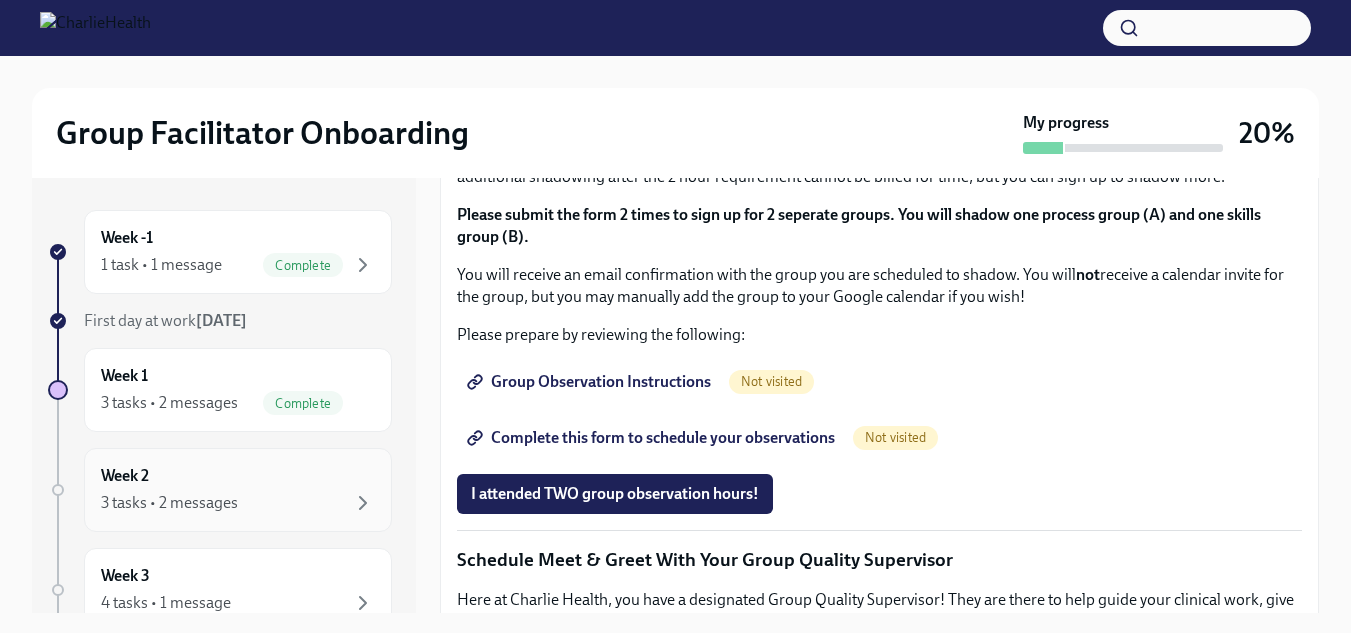 click on "Week 2 3 tasks • 2 messages" at bounding box center [238, 490] 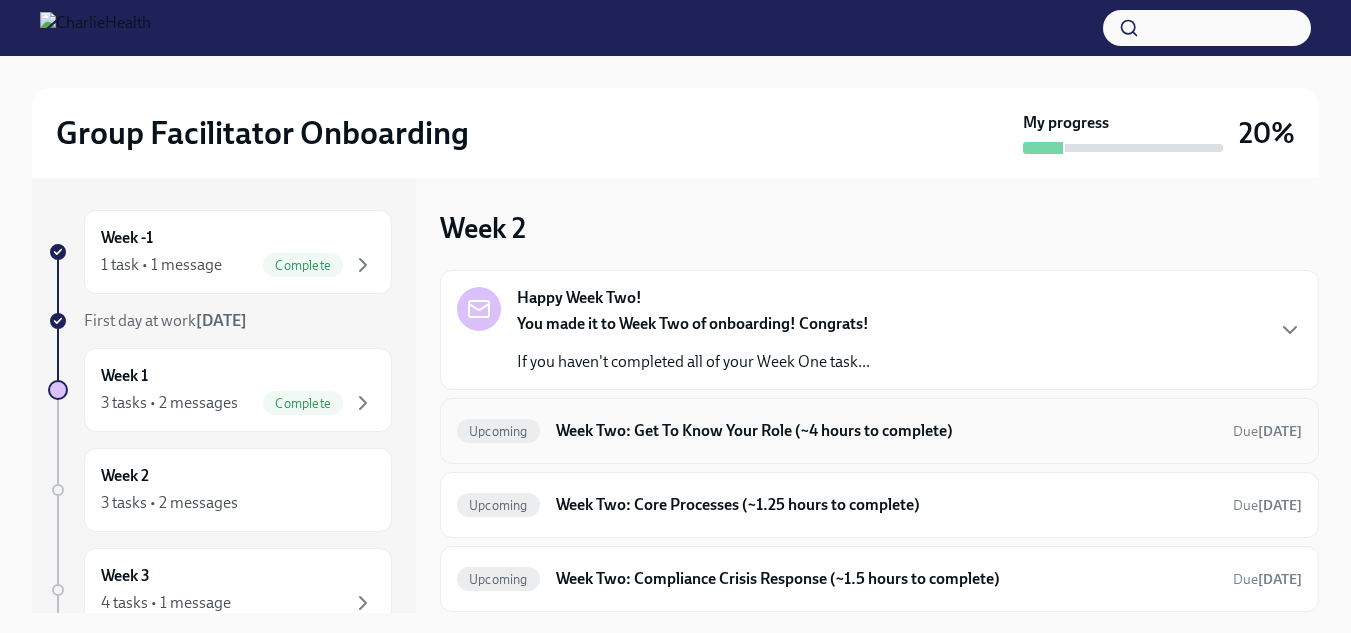 click on "Week Two: Get To Know Your Role (~4 hours to complete)" at bounding box center [886, 431] 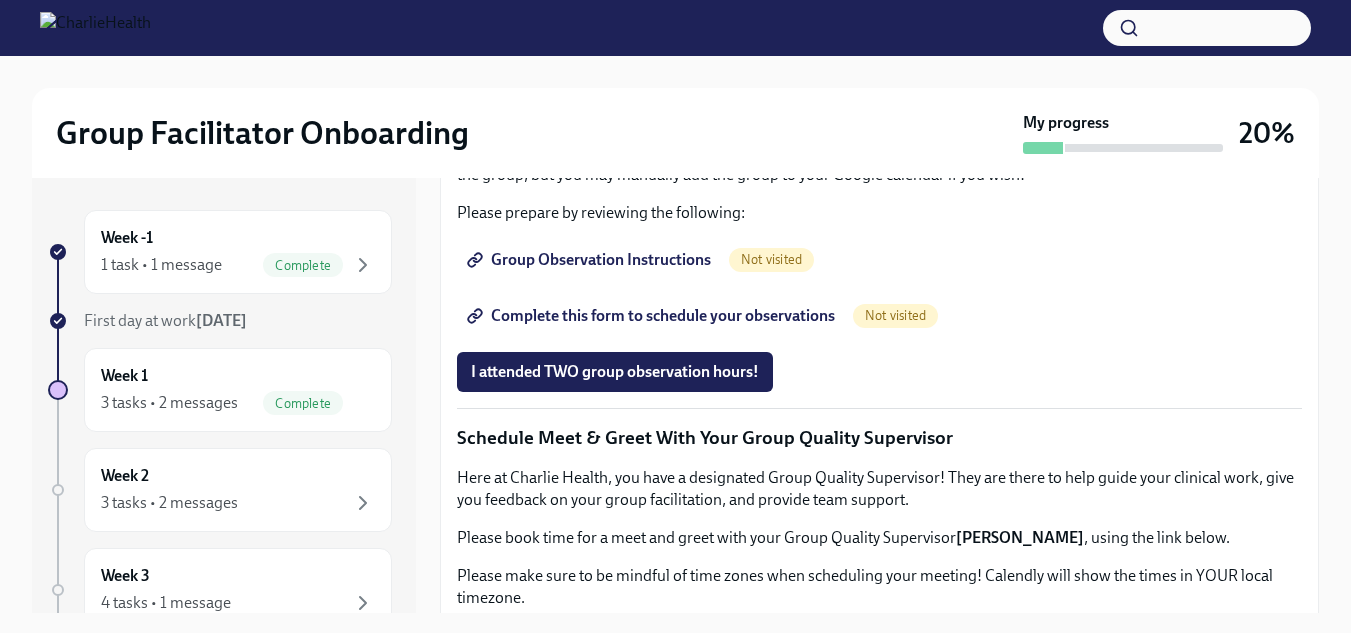 scroll, scrollTop: 1227, scrollLeft: 0, axis: vertical 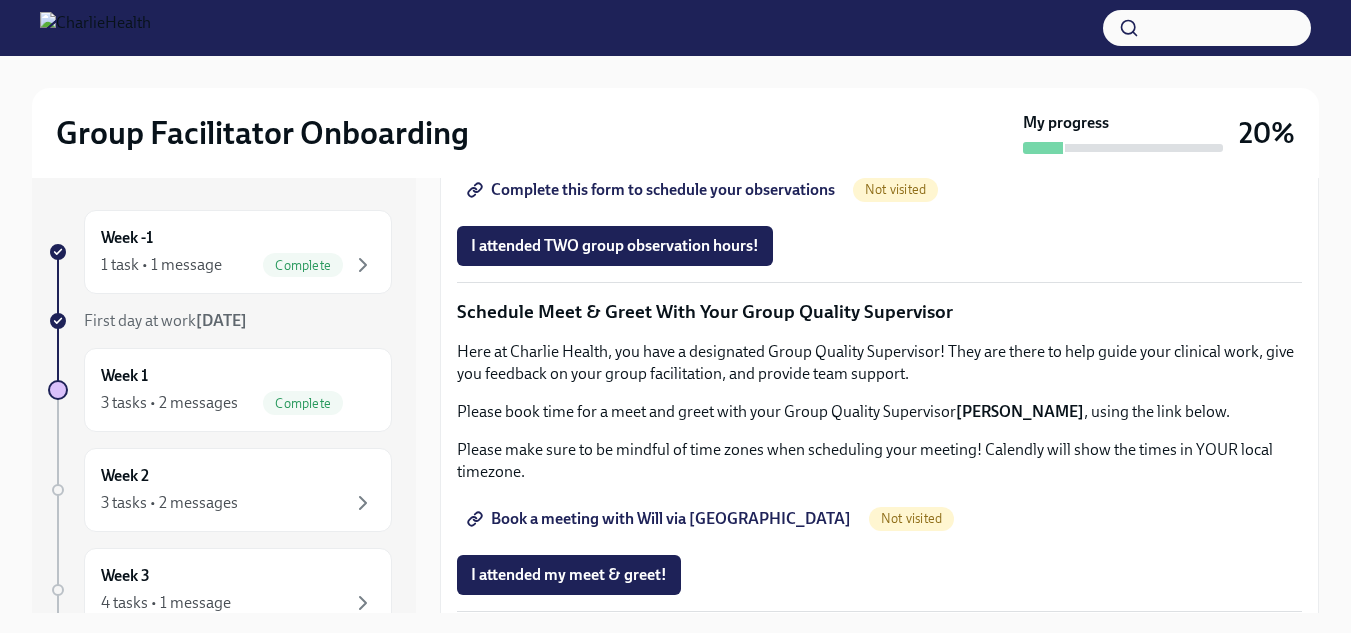 click on "I completed these three Docebo courses!" at bounding box center (611, -259) 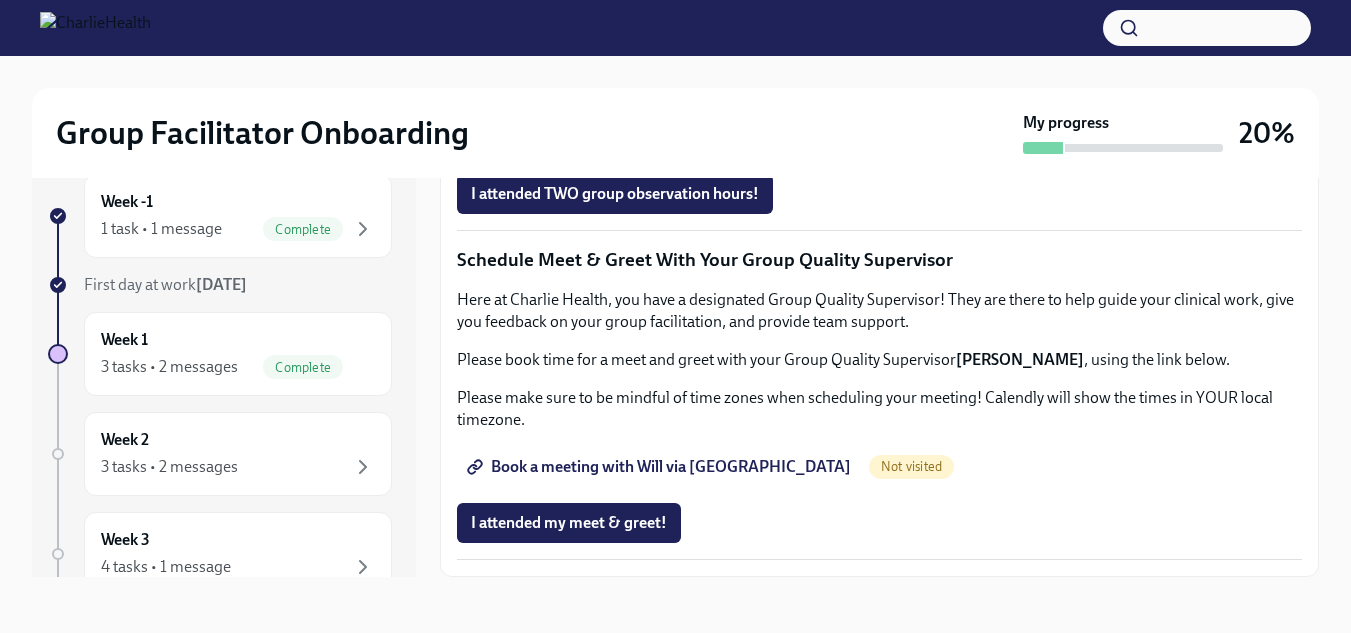scroll, scrollTop: 1714, scrollLeft: 0, axis: vertical 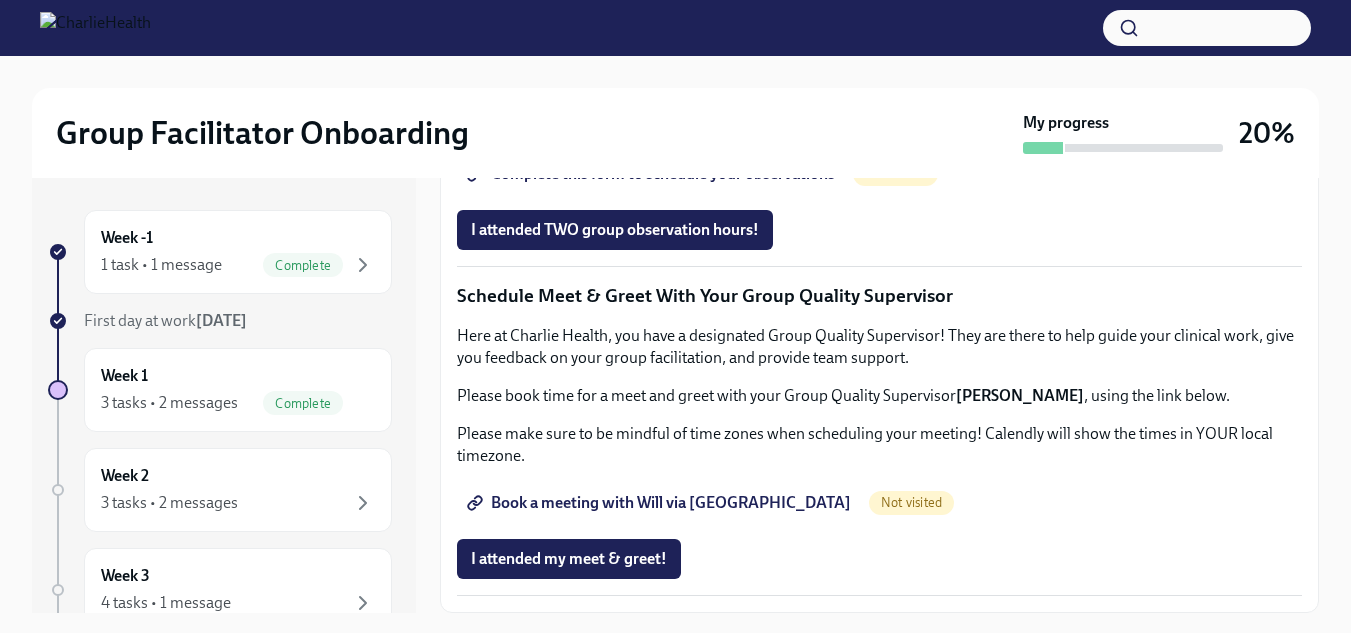 click on "Book a meeting with Will via [GEOGRAPHIC_DATA]" at bounding box center (661, 503) 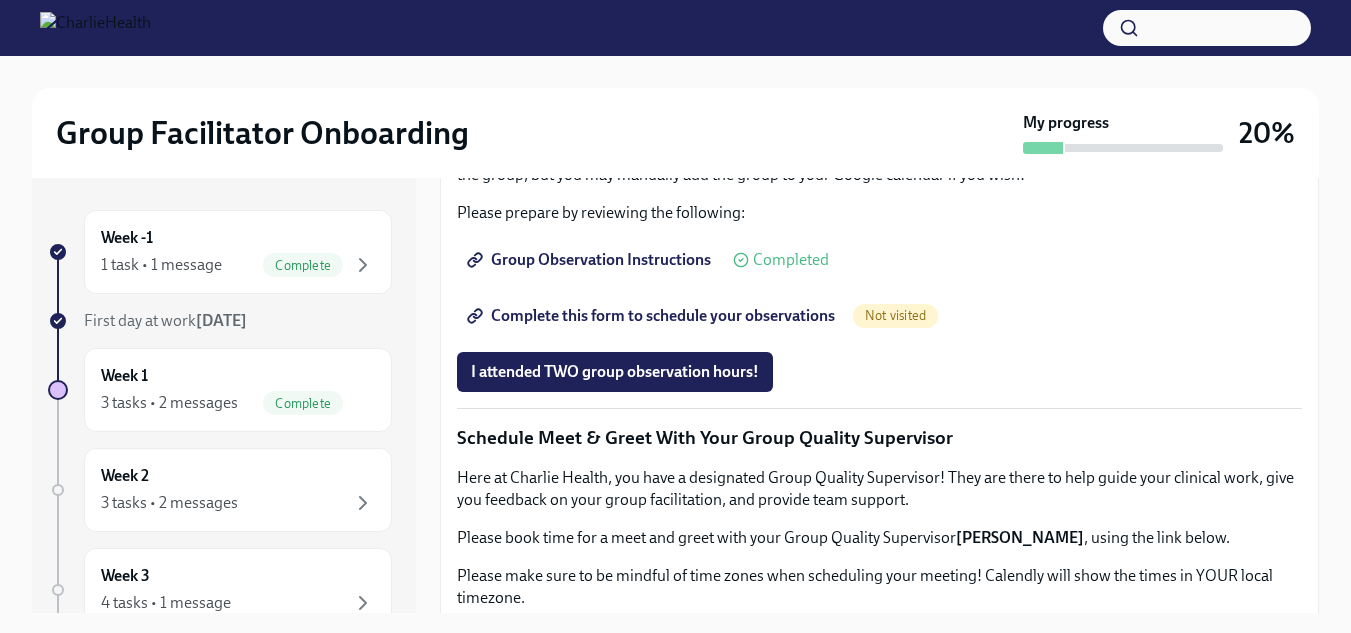 scroll, scrollTop: 1215, scrollLeft: 0, axis: vertical 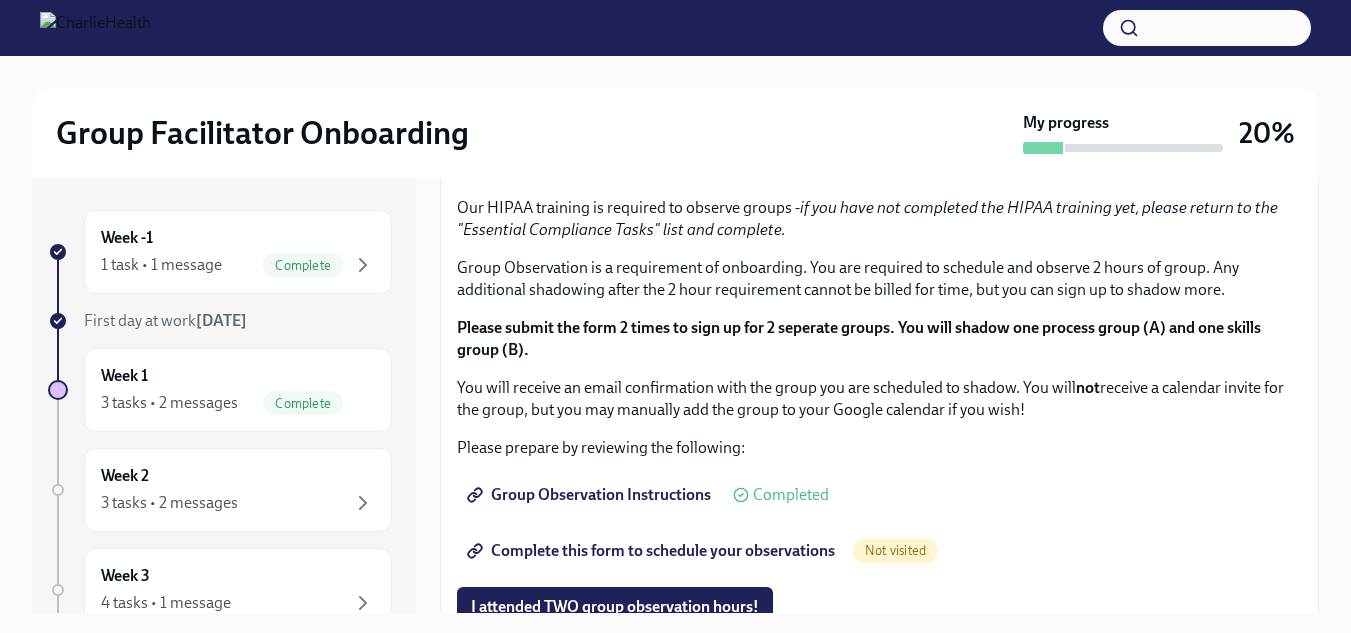 click on "Feel free to schedule an optional Meet & Greet with your Clinical Onboarding Specialist, [PERSON_NAME], via their Calendly: [URL][DOMAIN_NAME]" at bounding box center (879, -210) 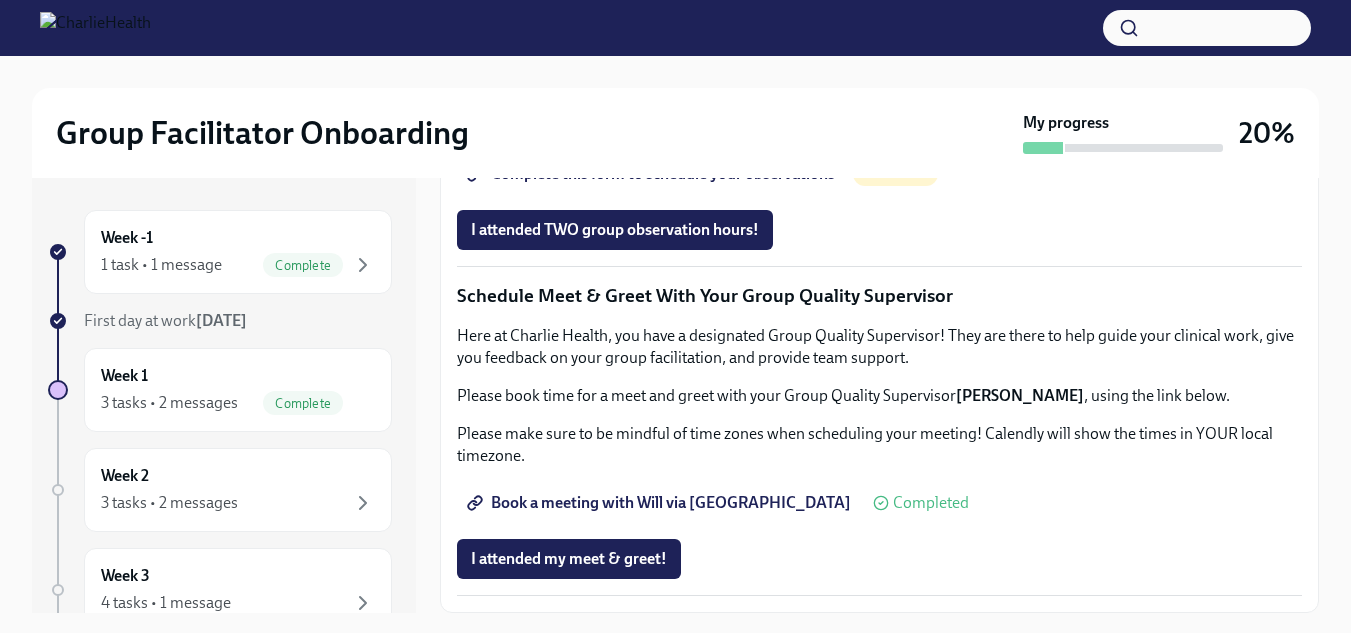 scroll, scrollTop: 1967, scrollLeft: 0, axis: vertical 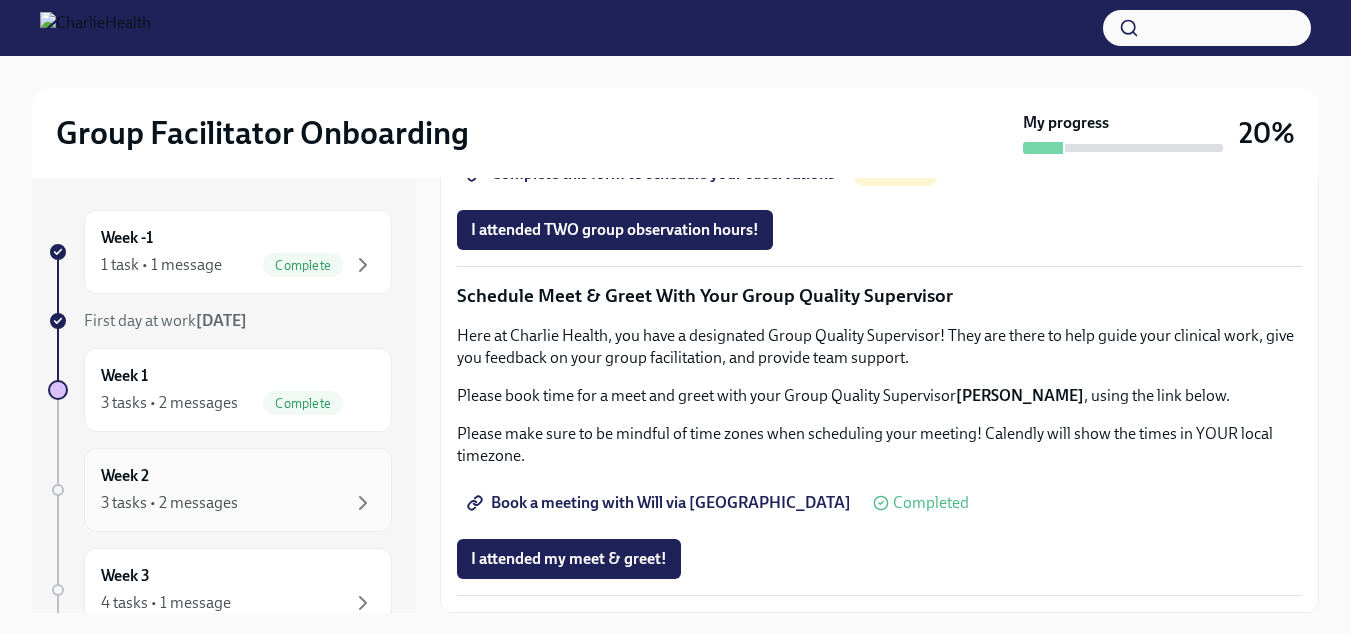 click on "Week 2 3 tasks • 2 messages" at bounding box center (238, 490) 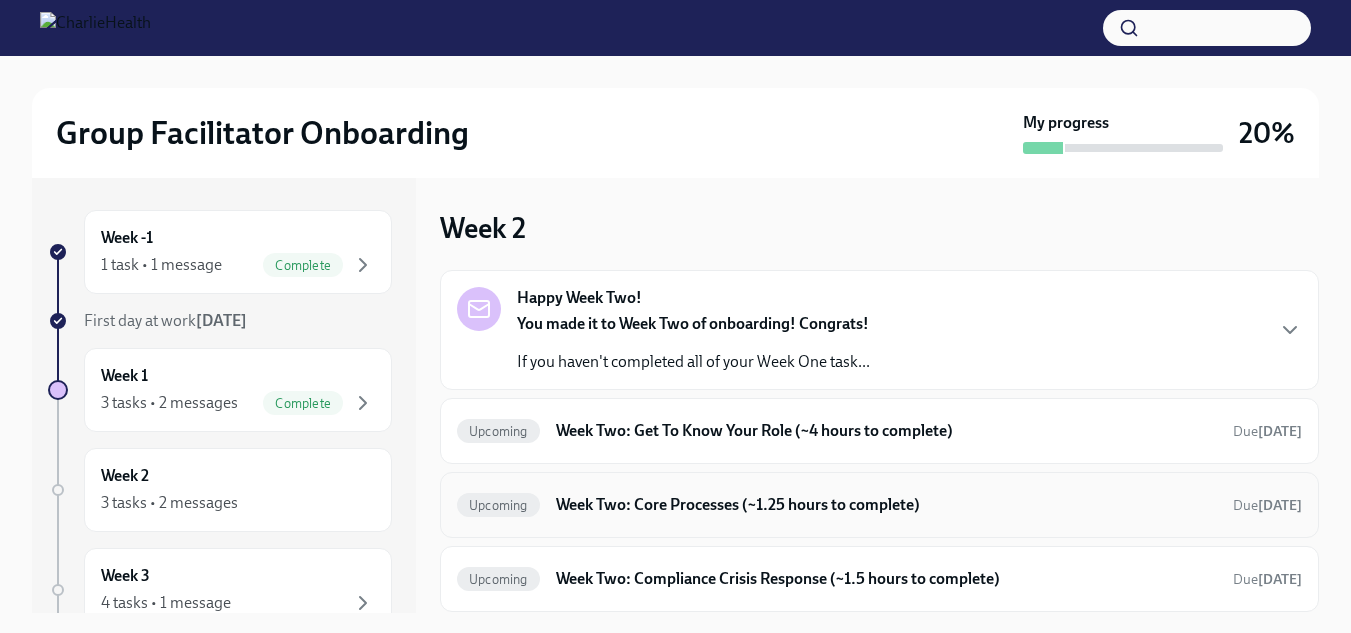 click on "Week Two: Core Processes (~1.25 hours to complete)" at bounding box center [886, 505] 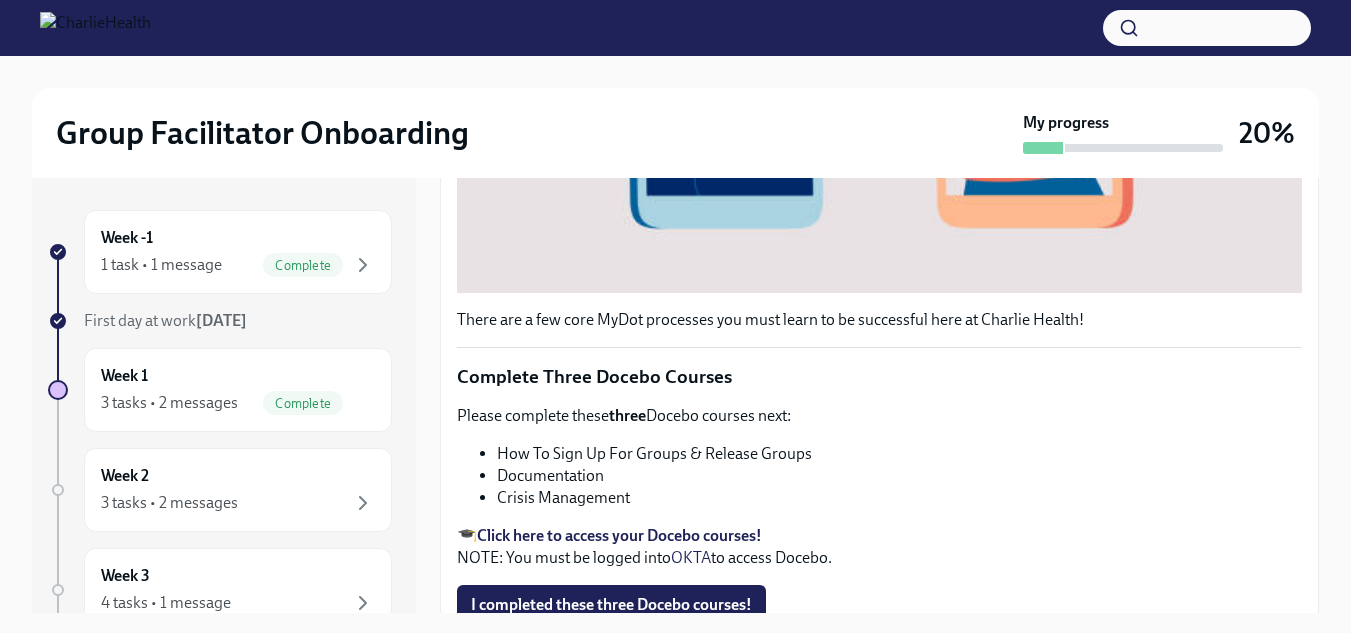 scroll, scrollTop: 754, scrollLeft: 0, axis: vertical 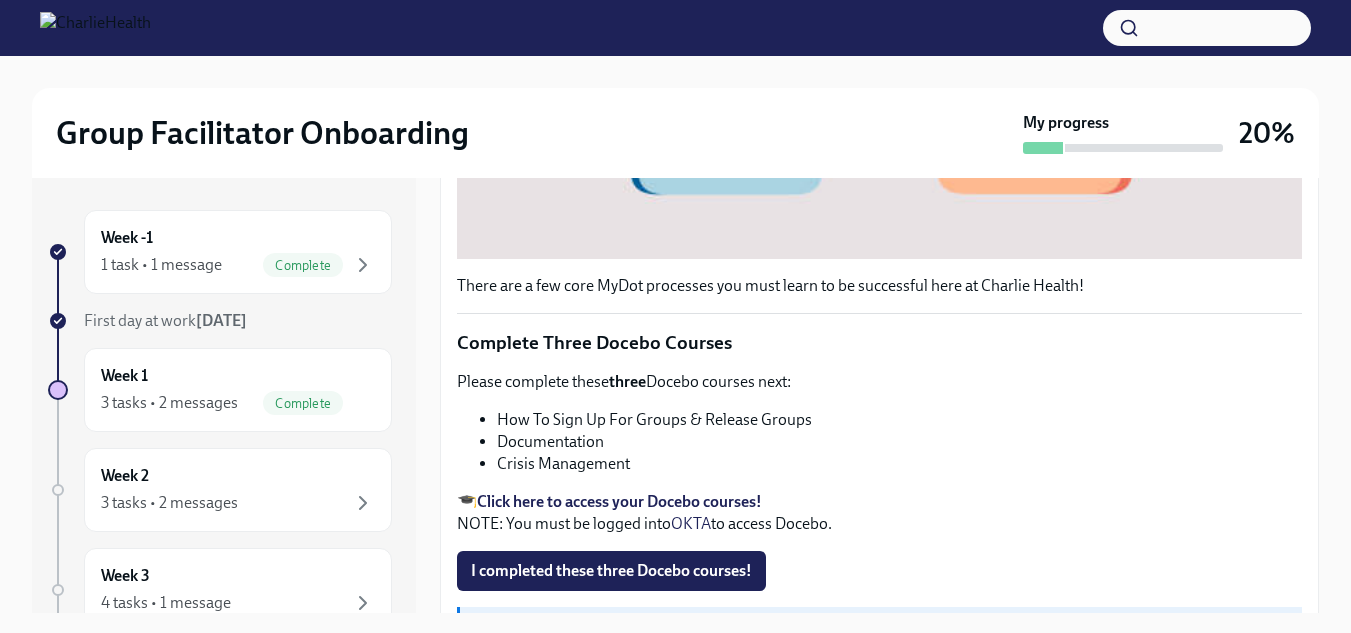 click on "Click here to access your Docebo courses!" at bounding box center (619, 501) 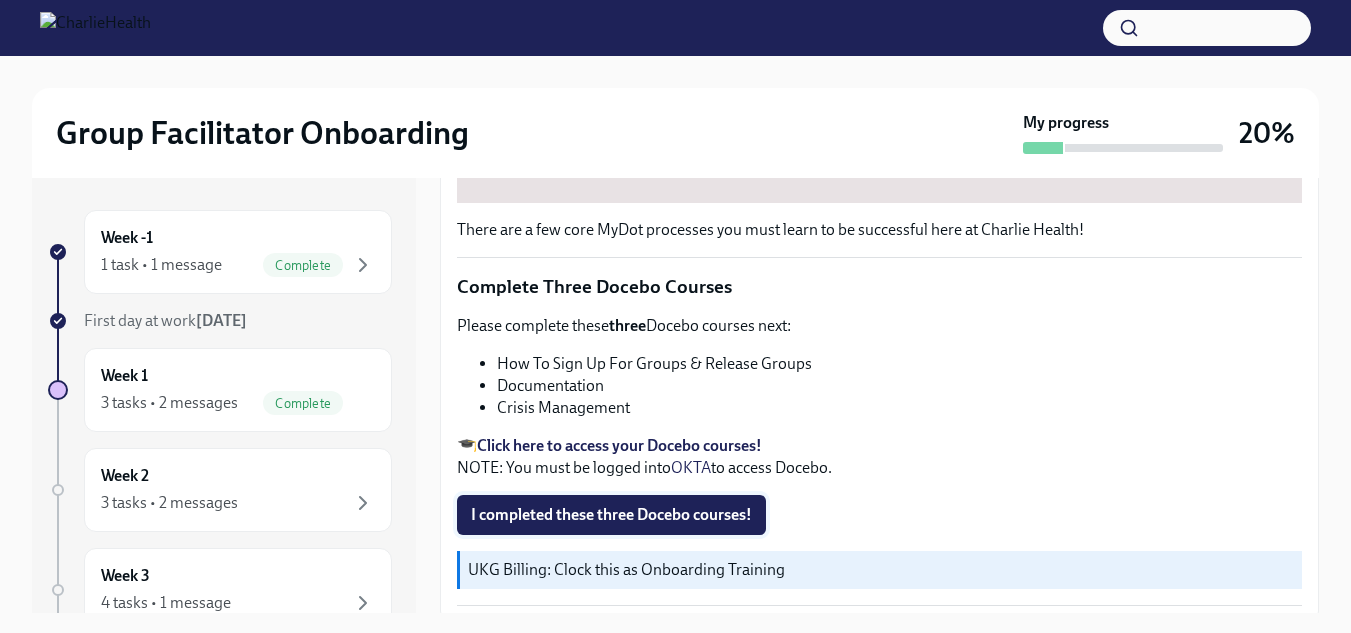 click on "I completed these three Docebo courses!" at bounding box center (611, 515) 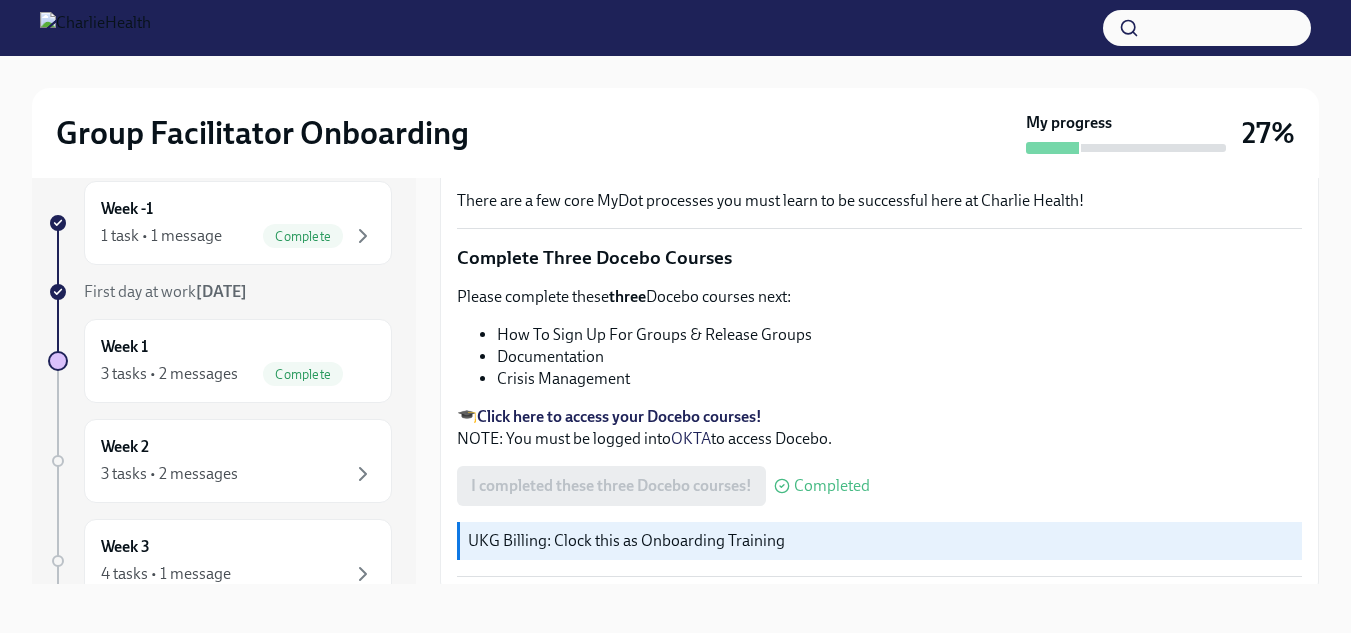 scroll, scrollTop: 36, scrollLeft: 0, axis: vertical 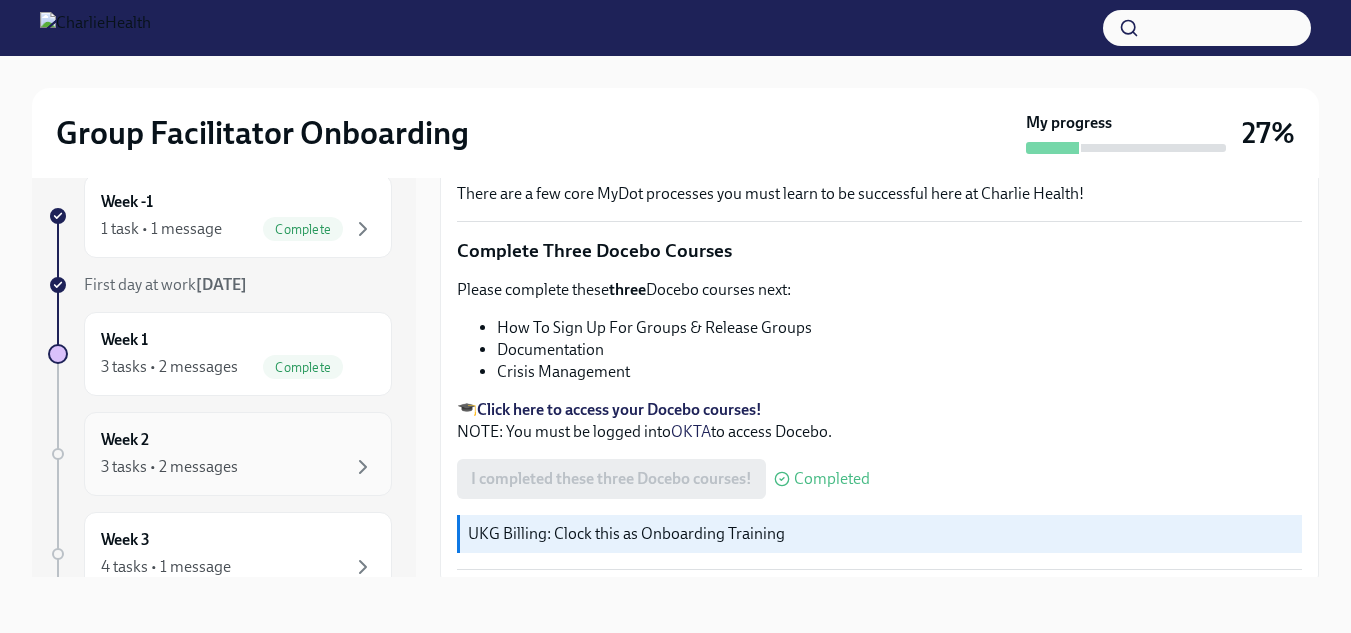 click on "Week 2 3 tasks • 2 messages" at bounding box center [238, 454] 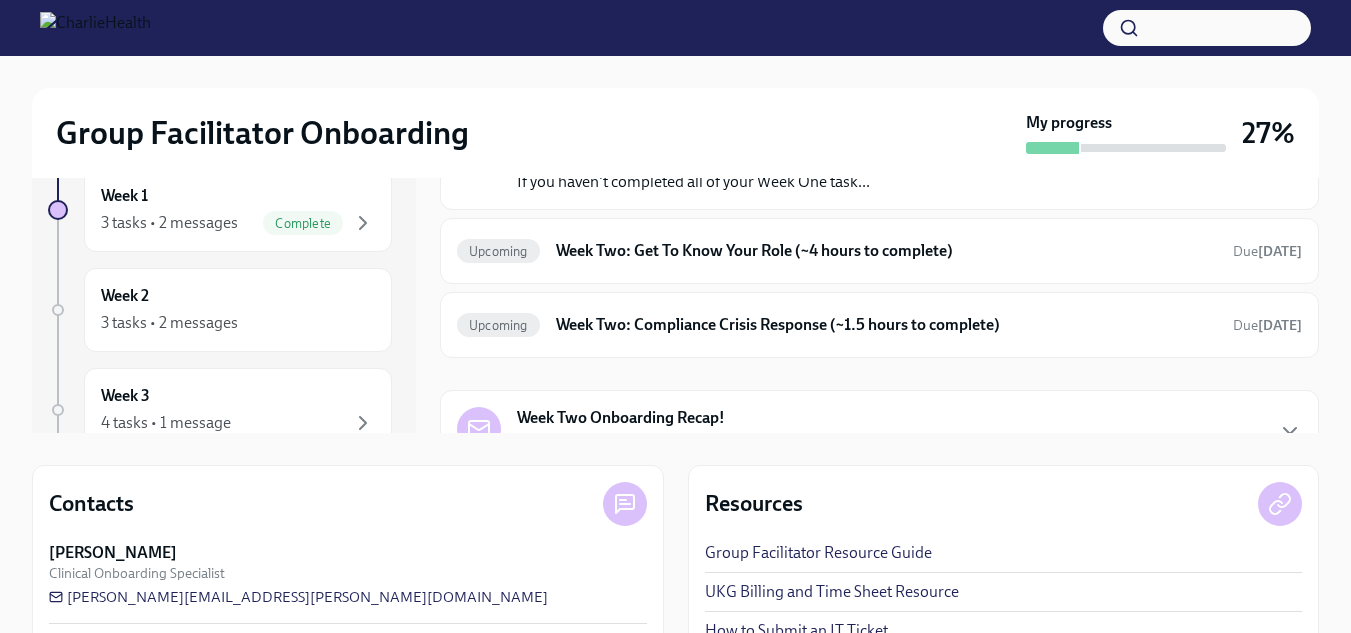 scroll, scrollTop: 183, scrollLeft: 0, axis: vertical 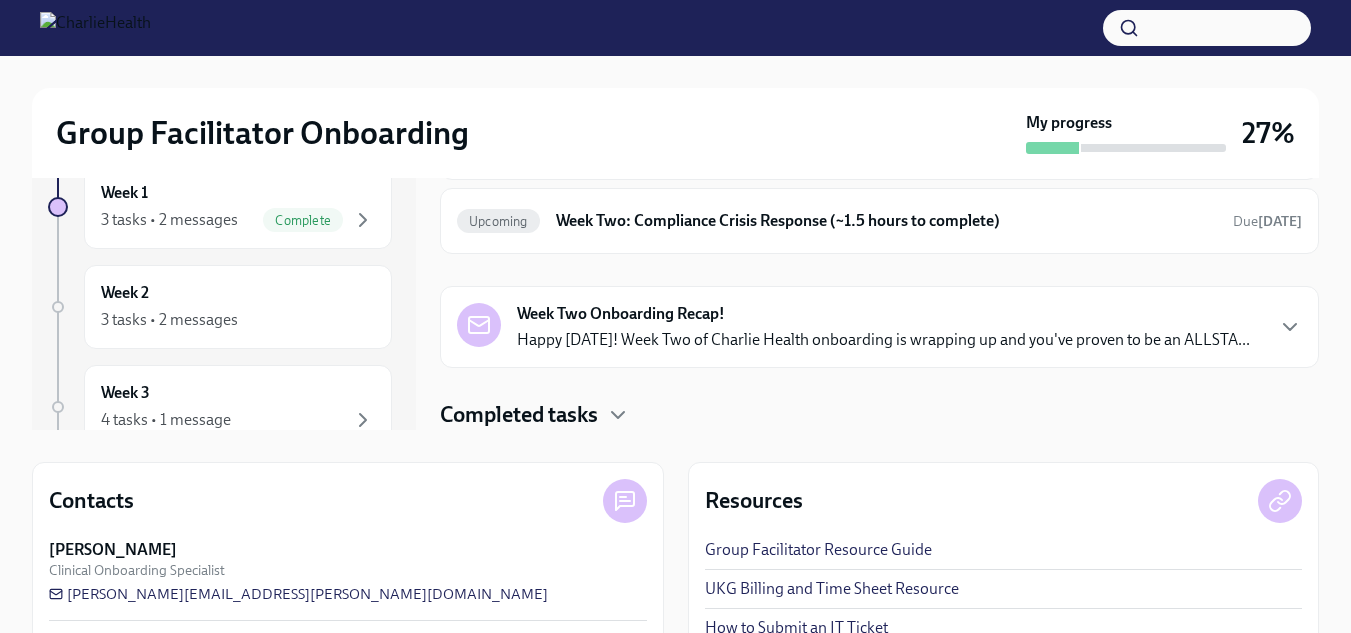 click on "Week Two Onboarding Recap! Happy [DATE]! Week Two of Charlie Health onboarding is wrapping up and you've proven to be an ALLSTA..." at bounding box center (879, 327) 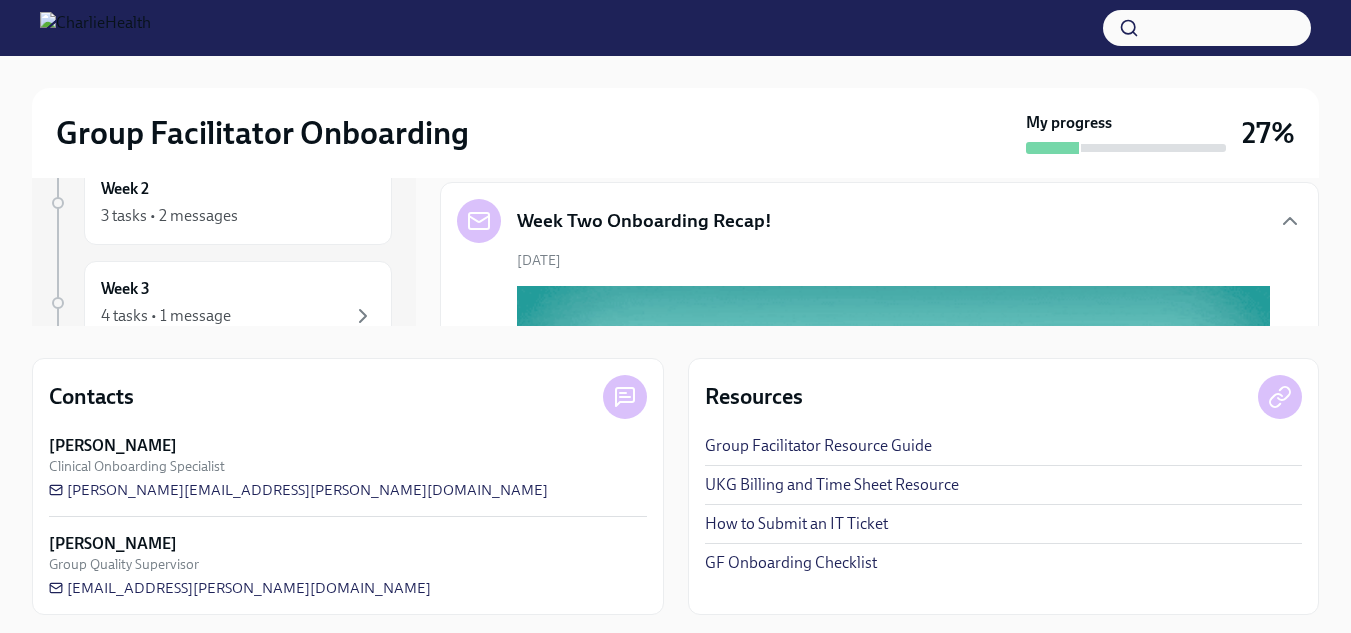 scroll, scrollTop: 293, scrollLeft: 0, axis: vertical 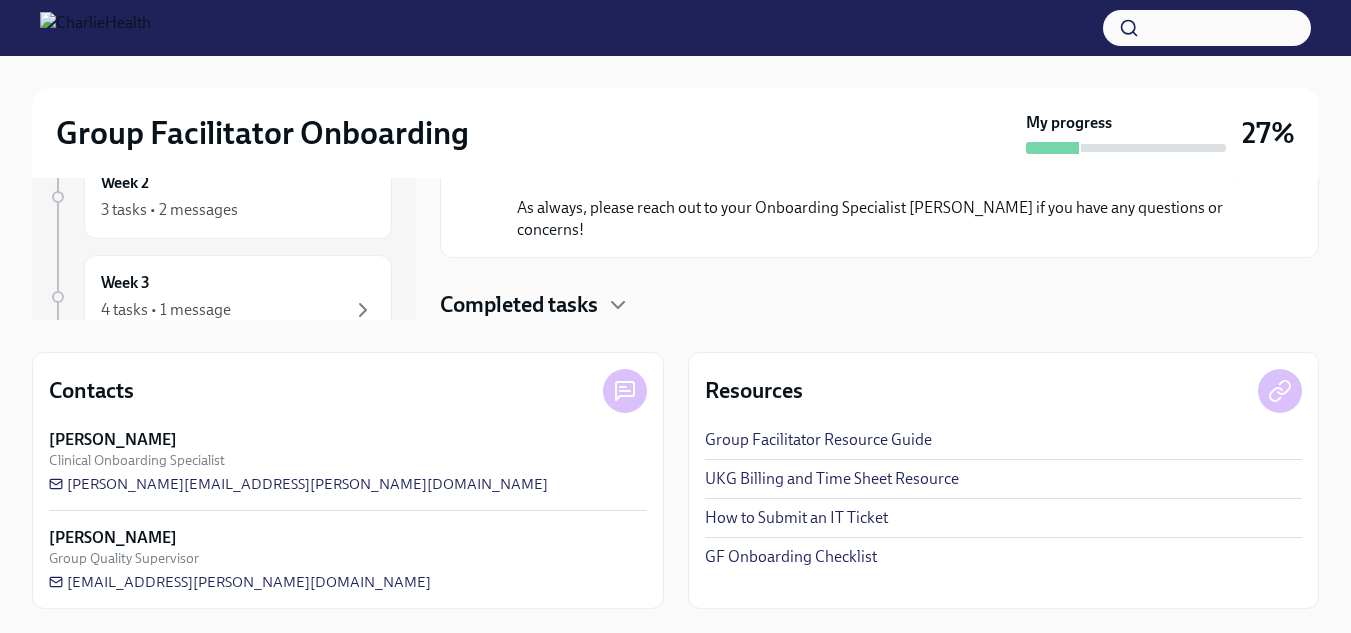 click on "Completed tasks" at bounding box center (519, 305) 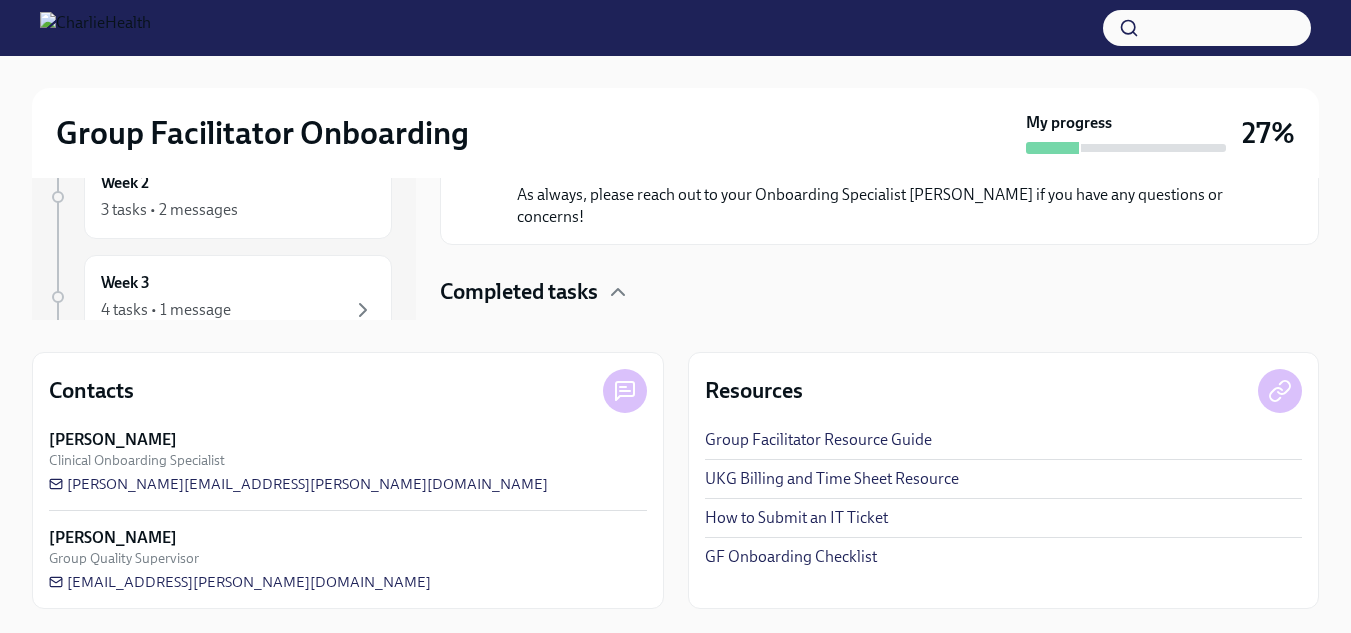 click on "Completed tasks" at bounding box center [519, 292] 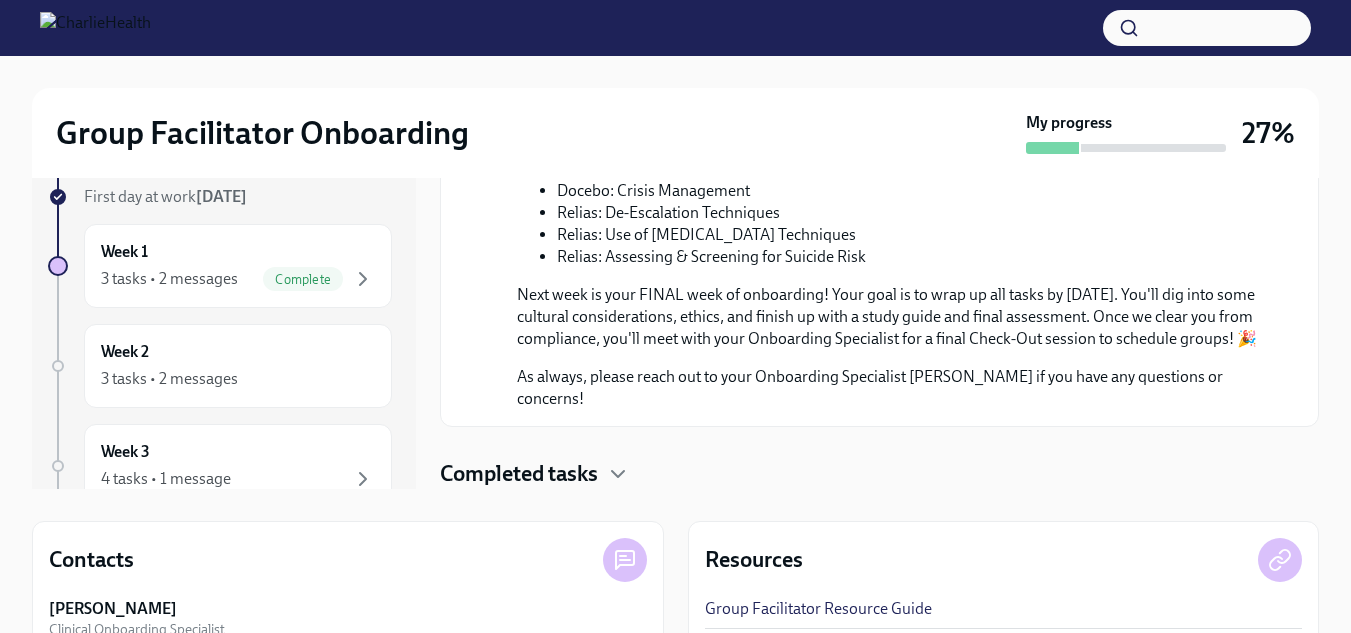 scroll, scrollTop: 293, scrollLeft: 0, axis: vertical 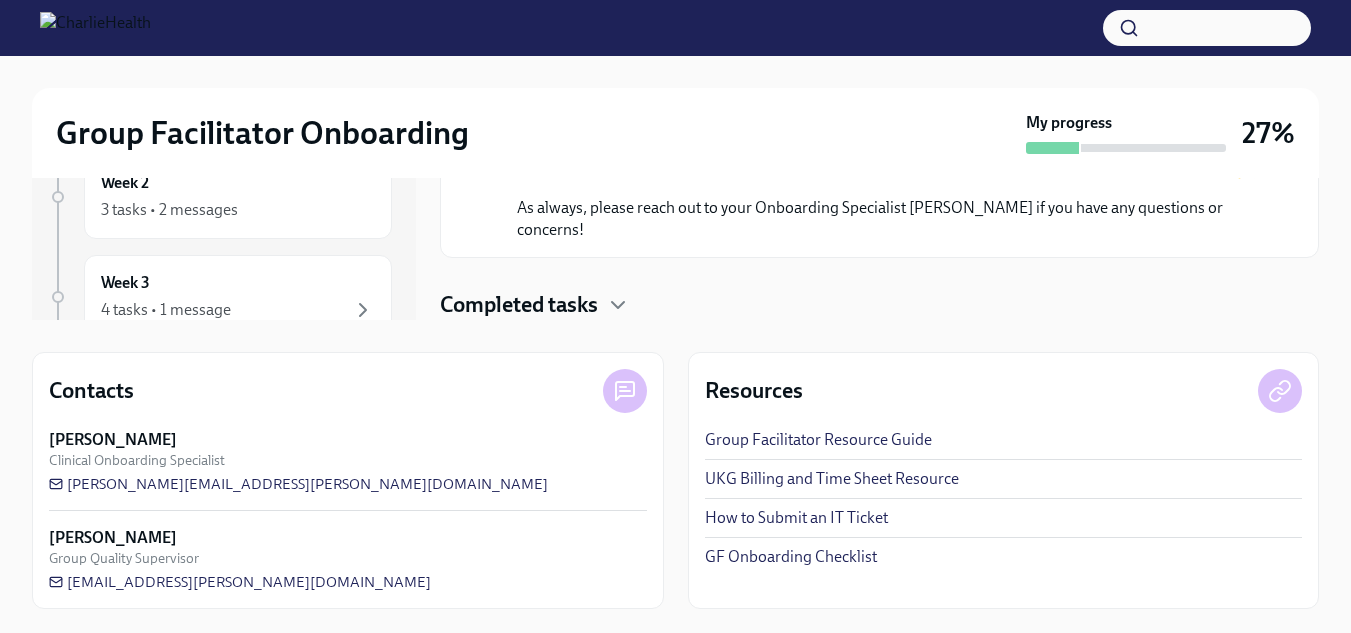 click on "UKG Billing and Time Sheet Resource" at bounding box center (832, 479) 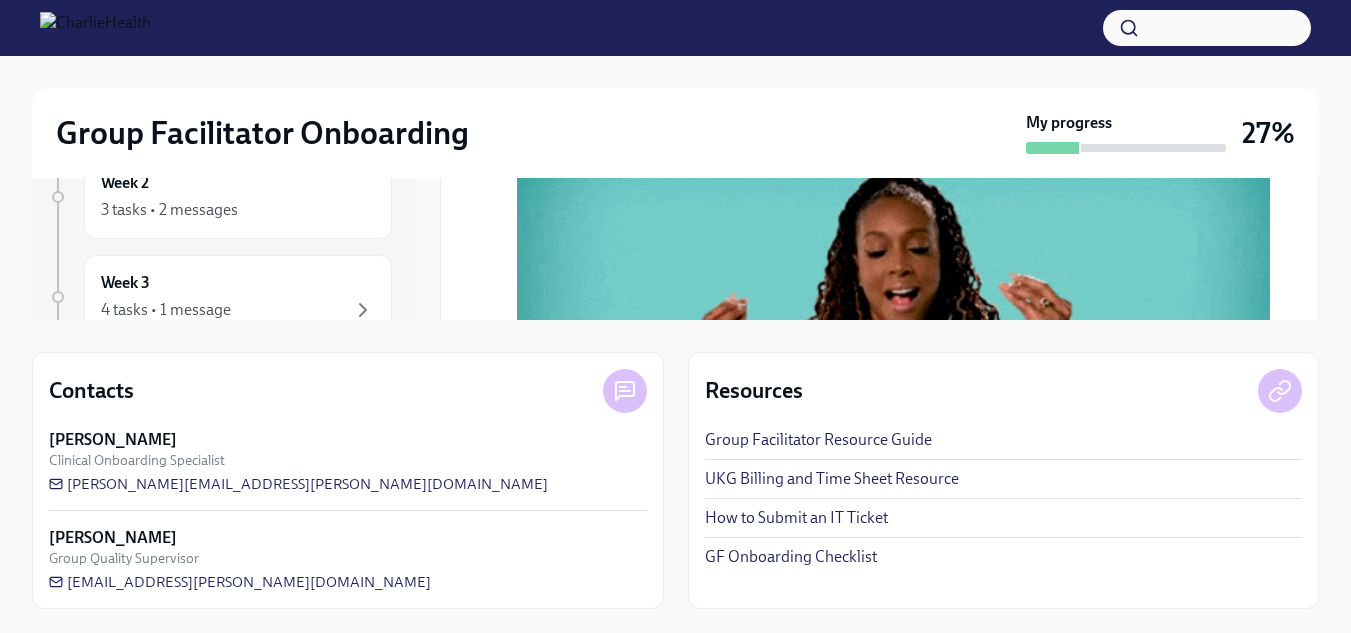 scroll, scrollTop: 238, scrollLeft: 0, axis: vertical 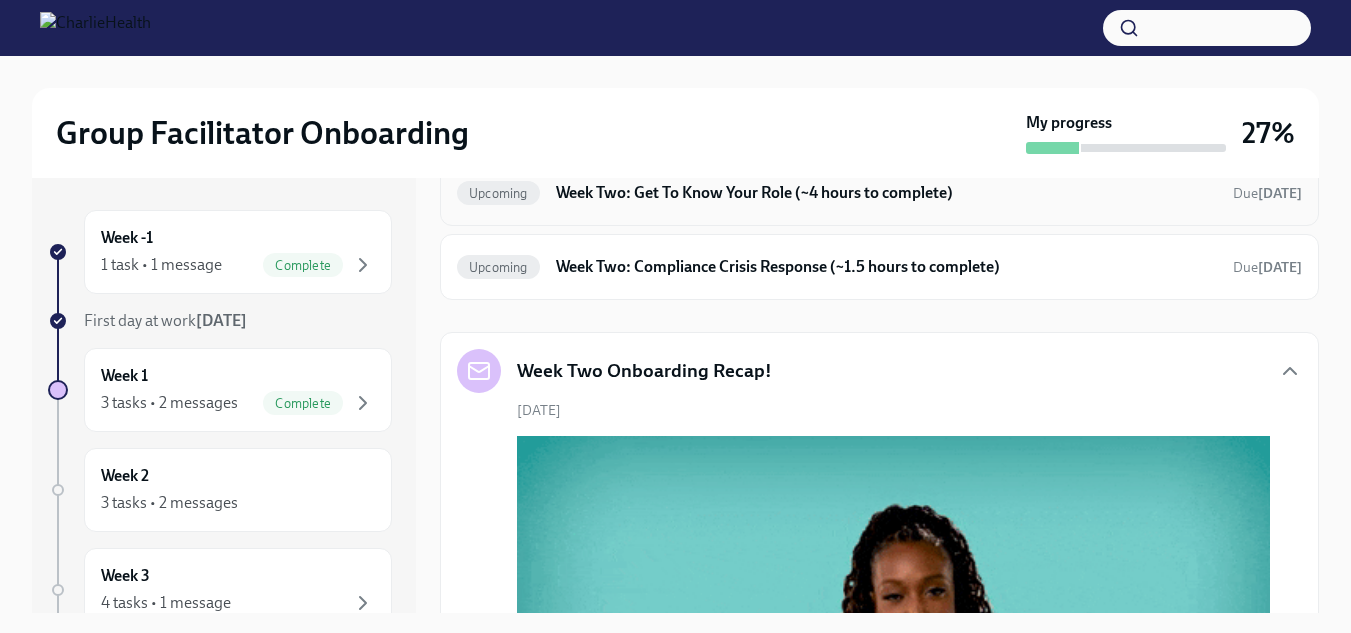click on "Week Two: Get To Know Your Role (~4 hours to complete)" at bounding box center (886, 193) 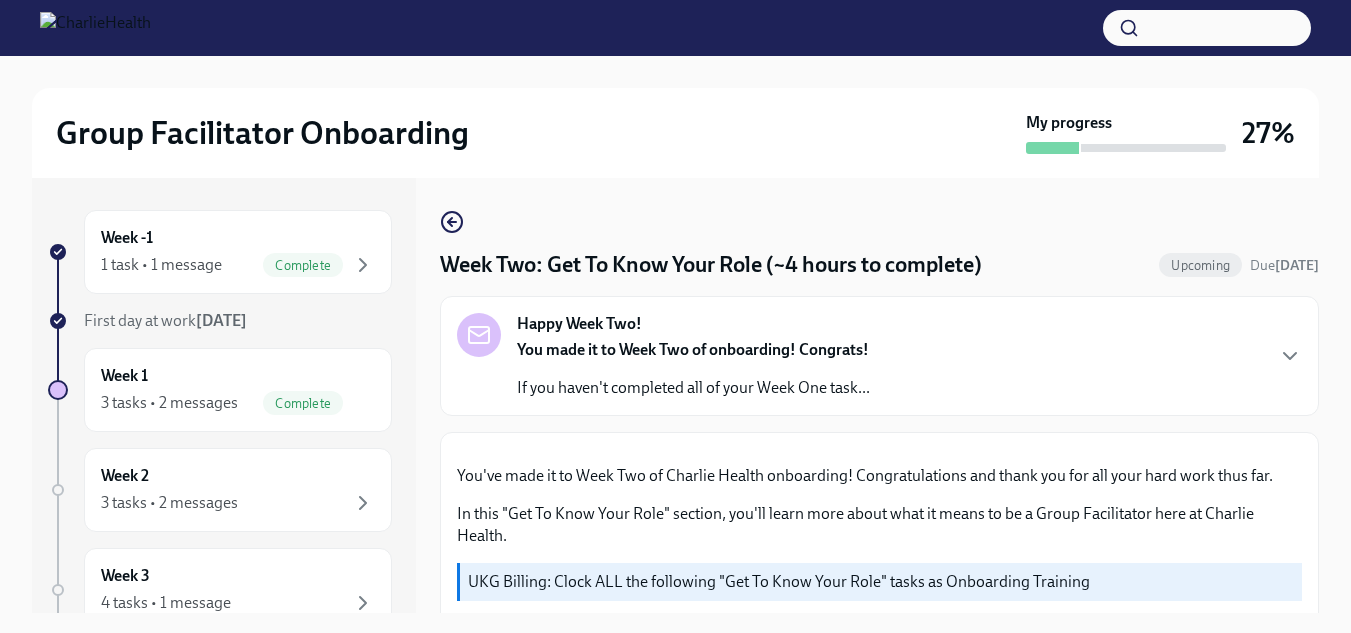 scroll, scrollTop: 36, scrollLeft: 0, axis: vertical 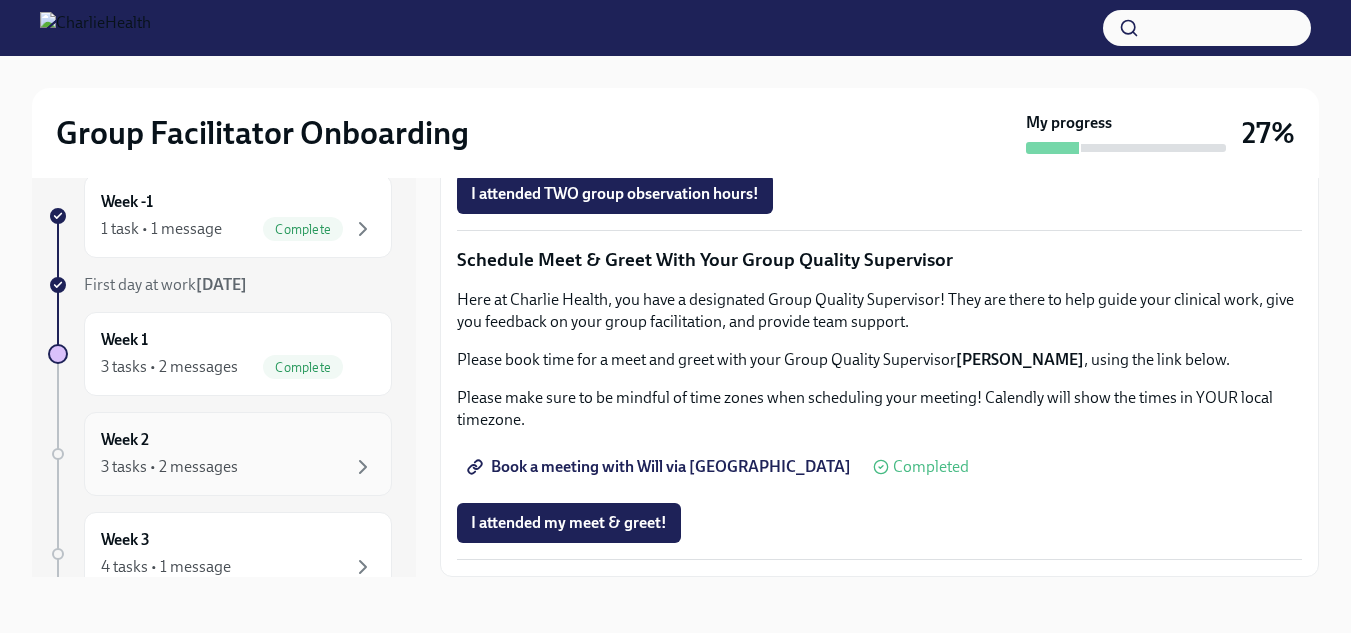 click on "3 tasks • 2 messages" at bounding box center (238, 467) 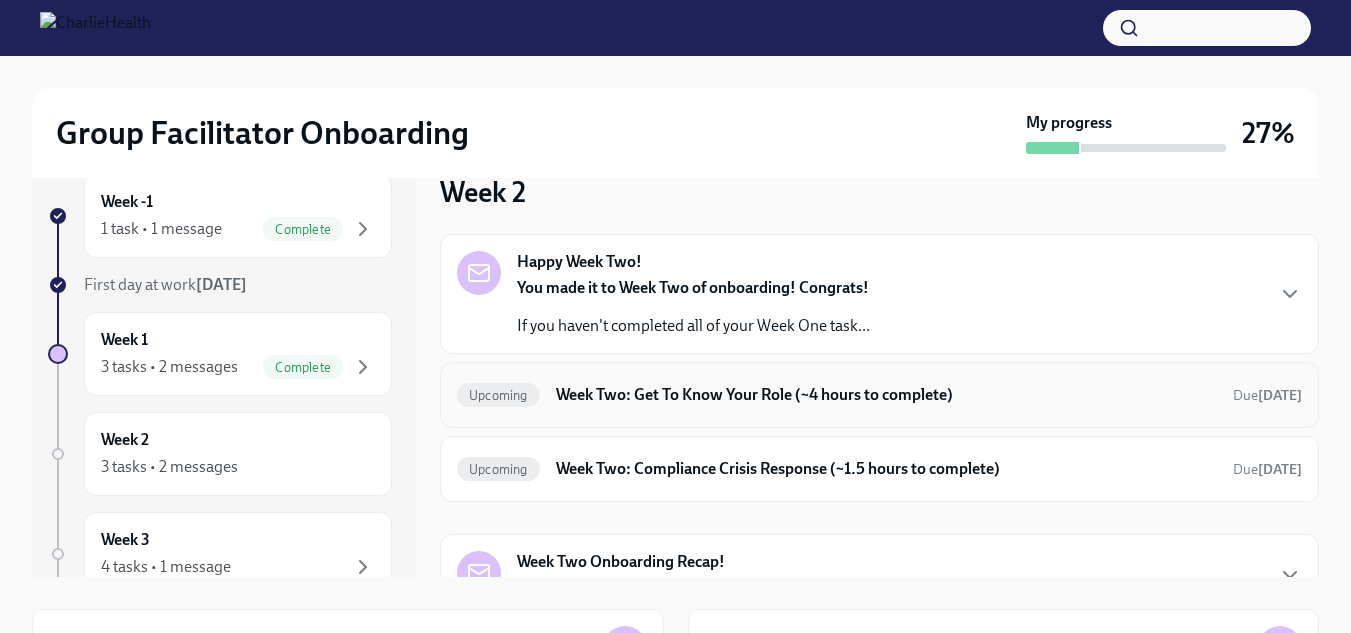 click on "Week Two: Get To Know Your Role (~4 hours to complete)" at bounding box center [886, 395] 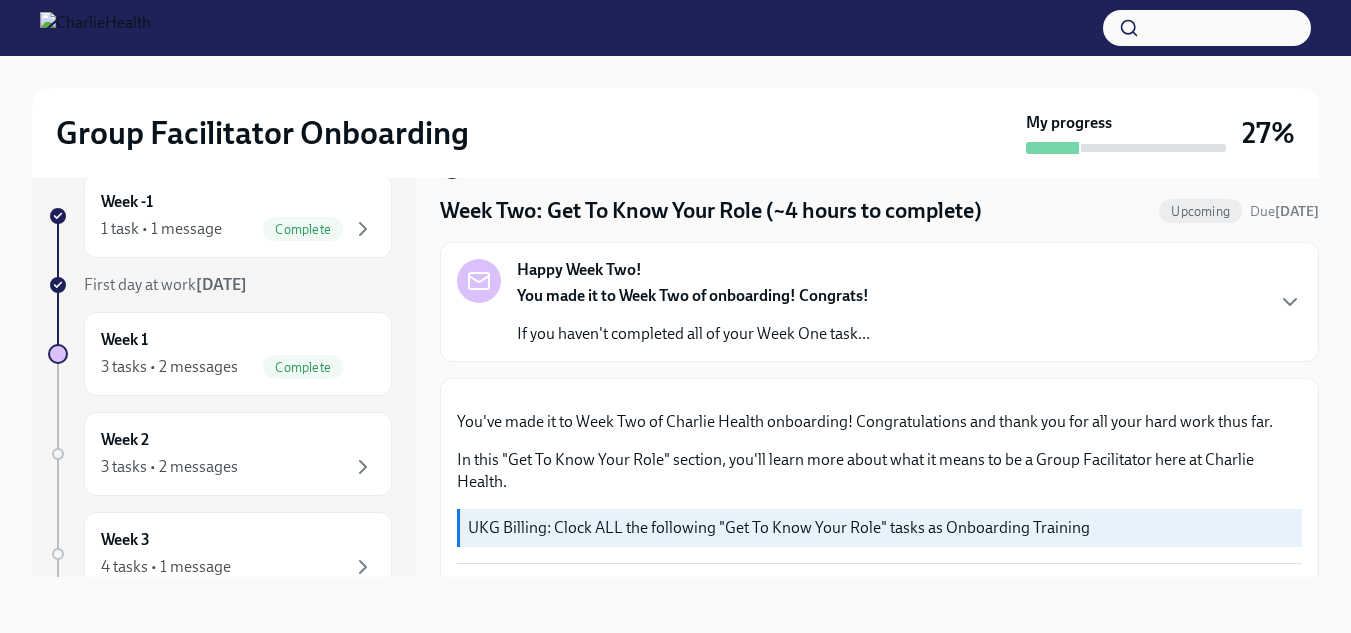 scroll, scrollTop: 24, scrollLeft: 0, axis: vertical 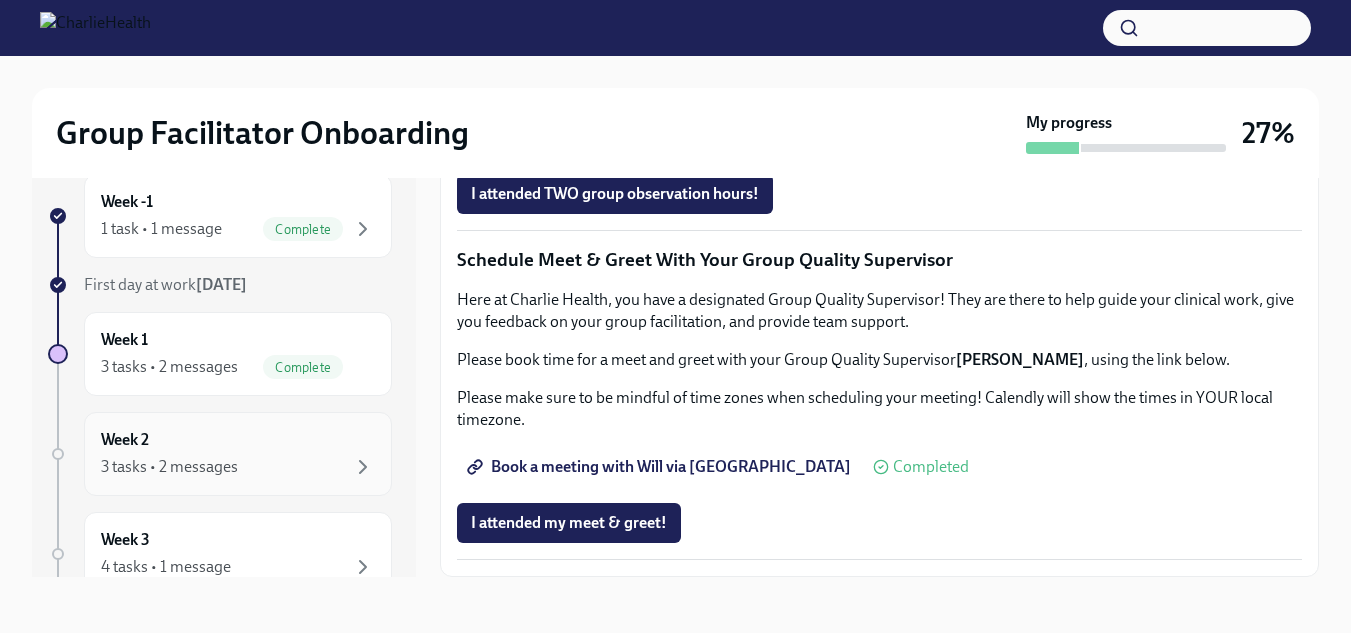 click on "3 tasks • 2 messages" at bounding box center (169, 467) 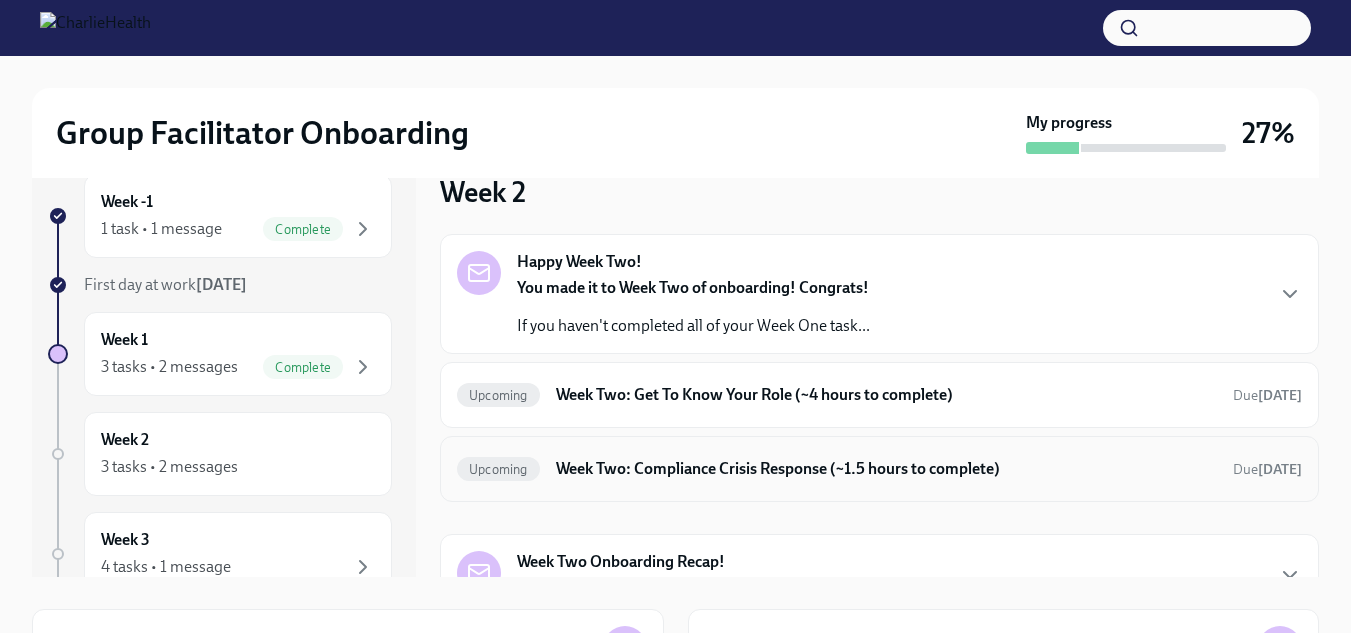 click on "Week Two: Compliance Crisis Response (~1.5 hours to complete)" at bounding box center (886, 469) 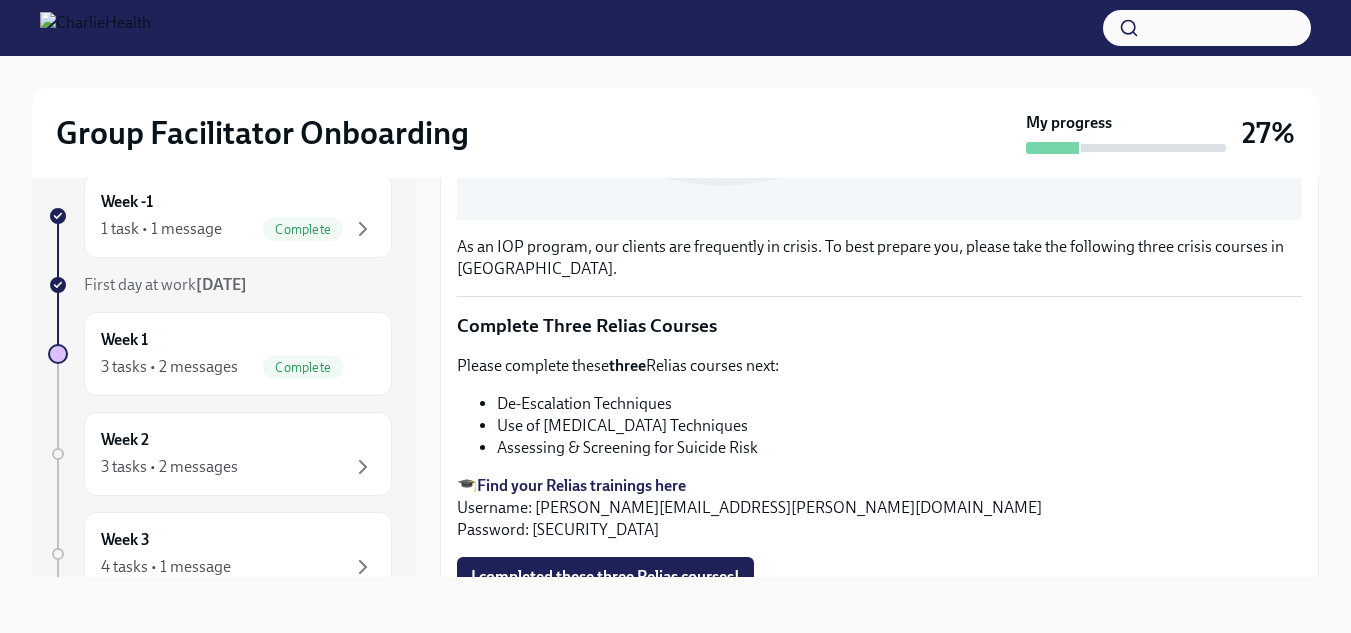 scroll, scrollTop: 799, scrollLeft: 0, axis: vertical 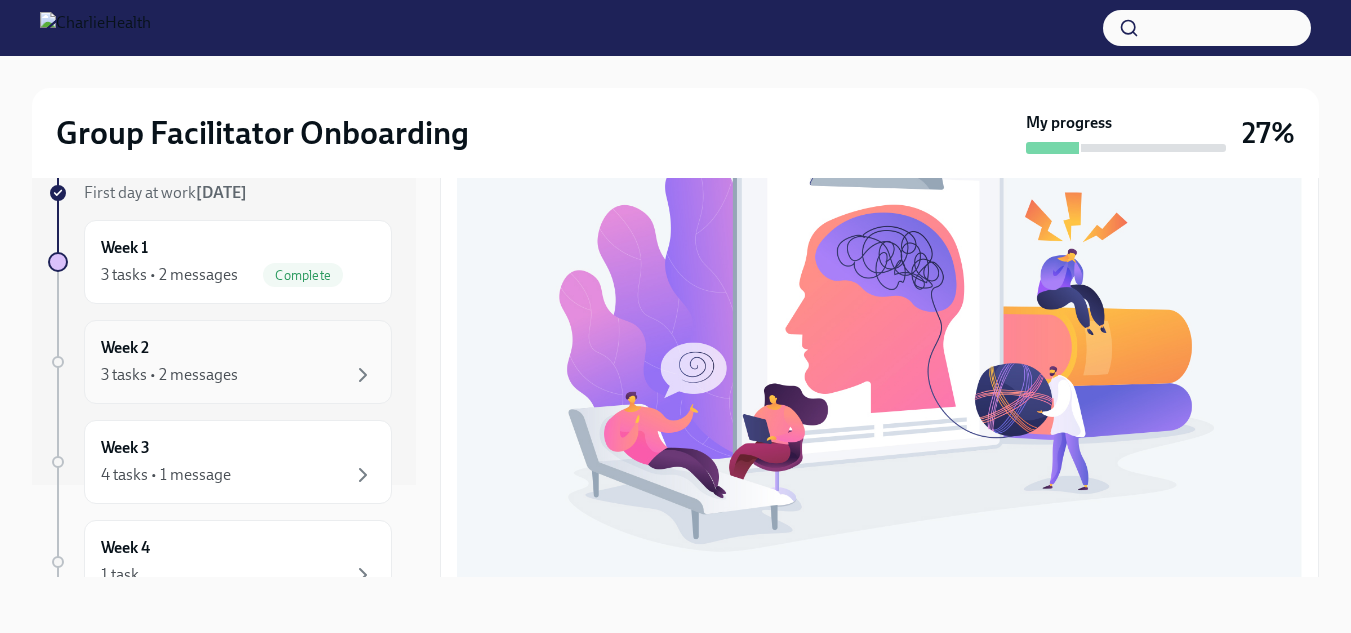 click on "3 tasks • 2 messages" at bounding box center (169, 375) 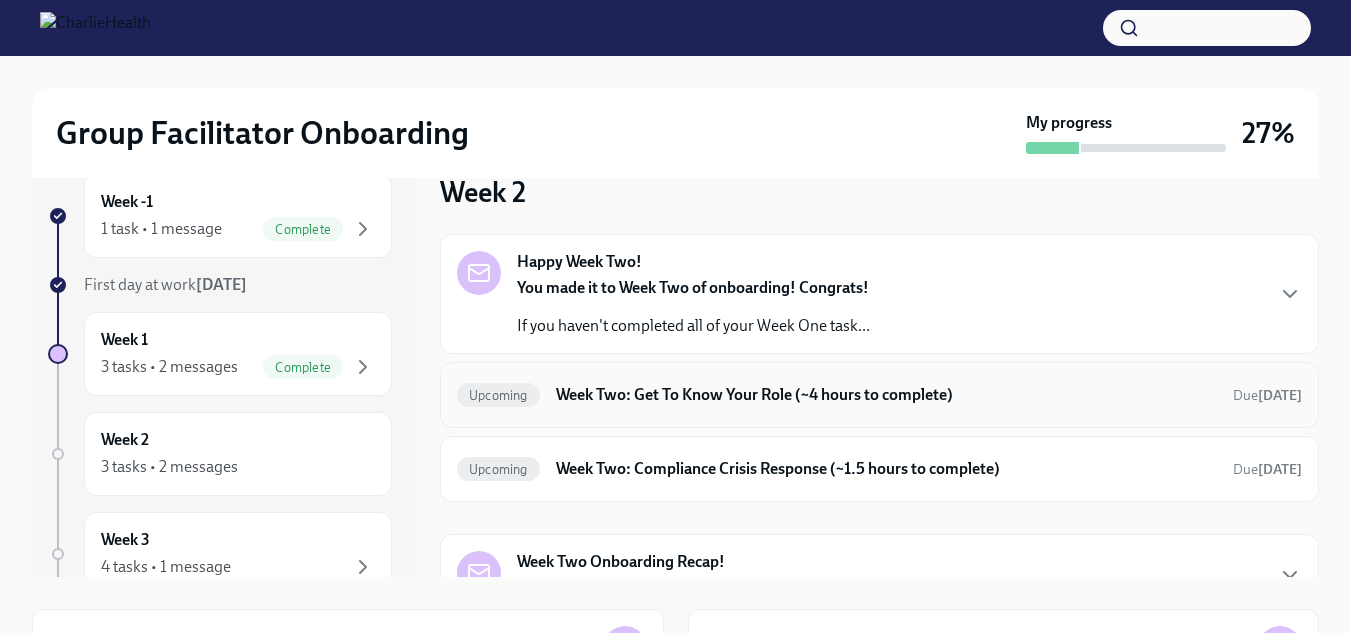 click on "Week Two: Get To Know Your Role (~4 hours to complete)" at bounding box center (886, 395) 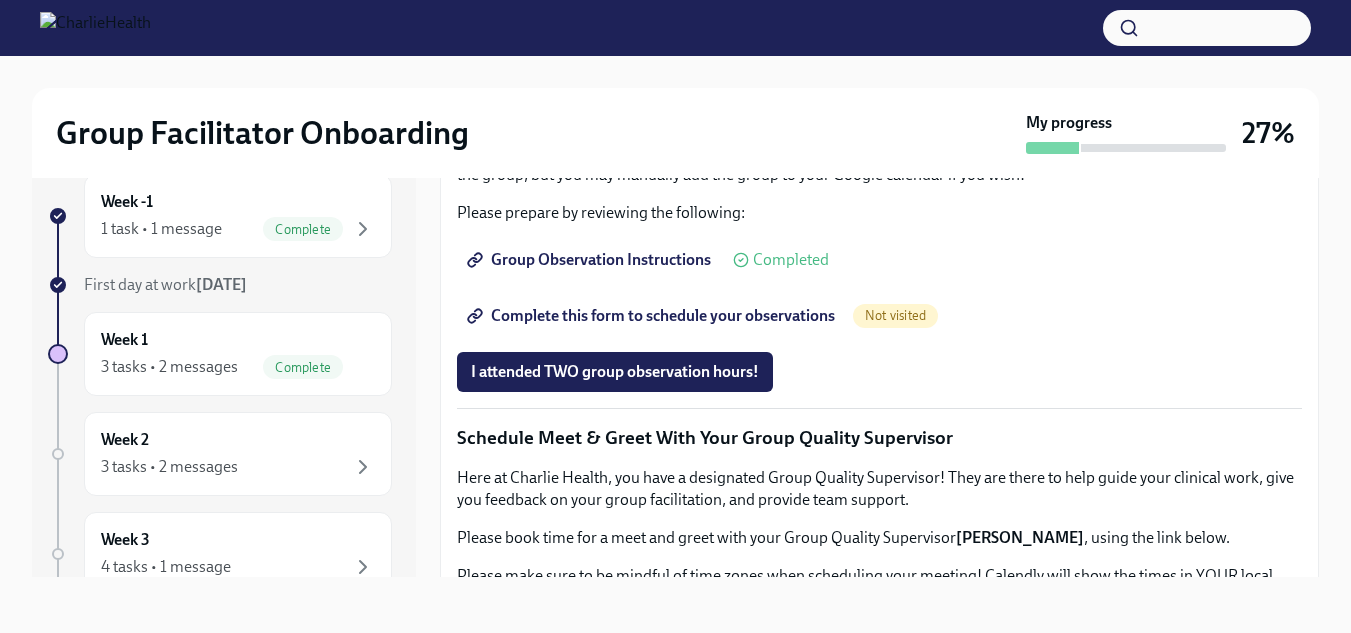 scroll, scrollTop: 1173, scrollLeft: 0, axis: vertical 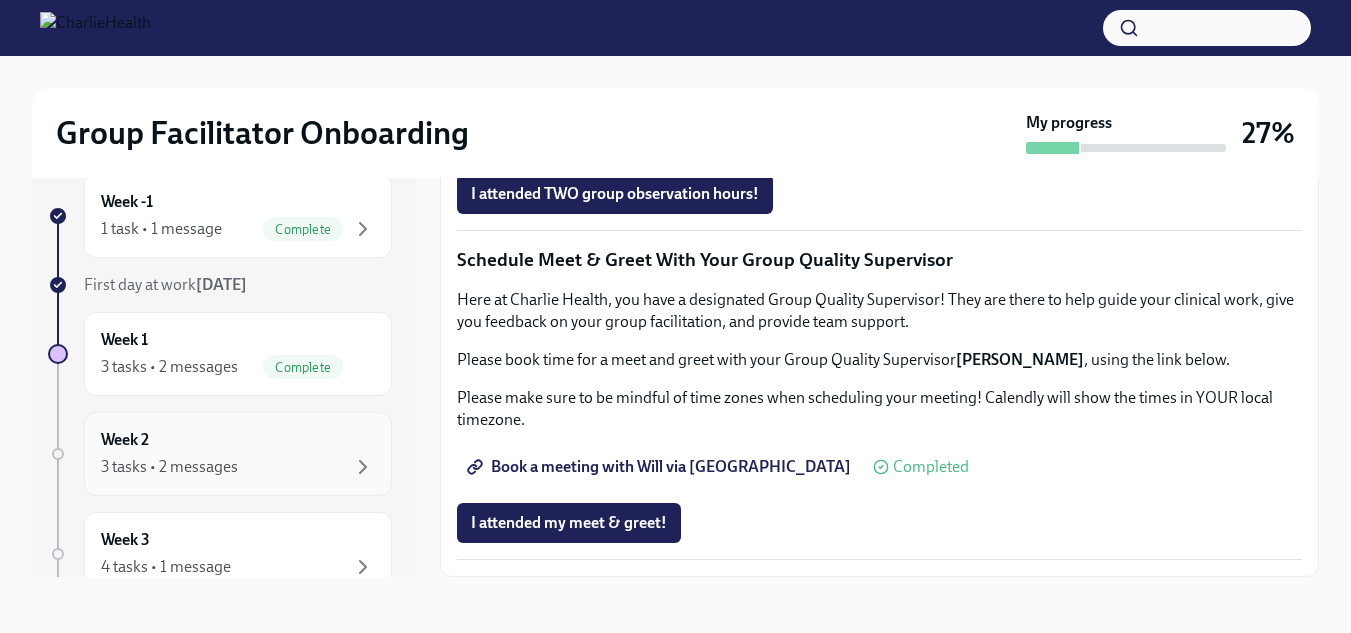 click on "Week 2 3 tasks • 2 messages" at bounding box center (238, 454) 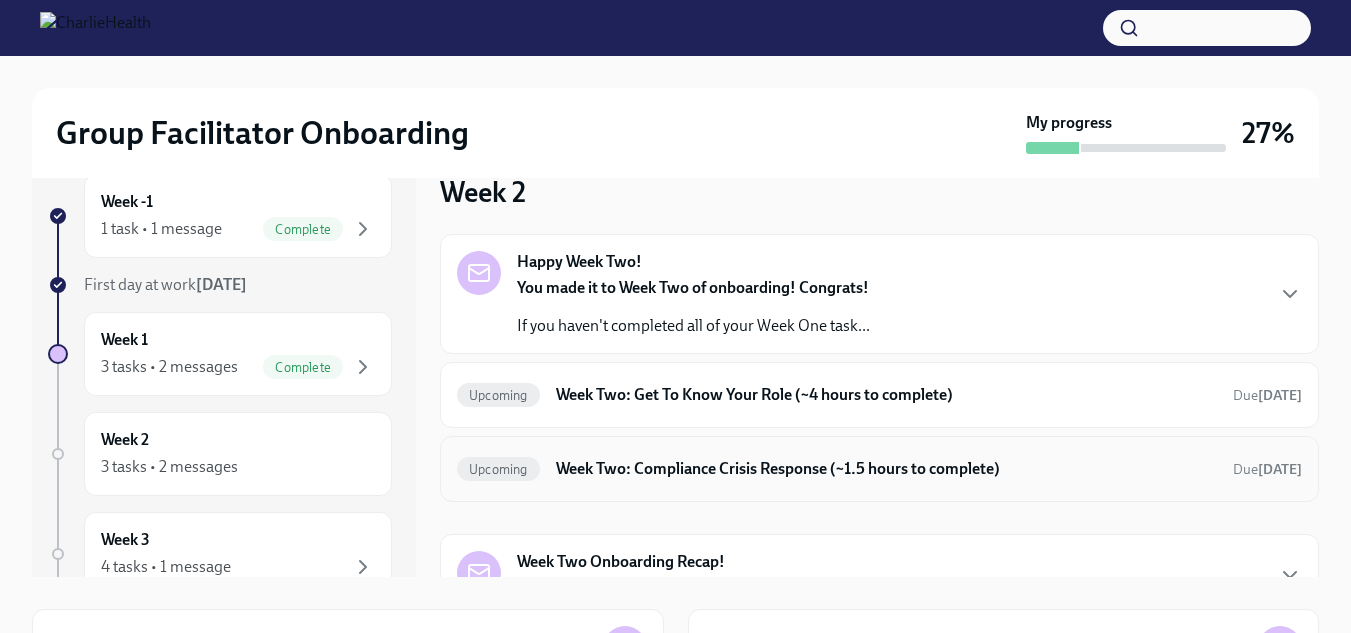 click on "Week Two: Compliance Crisis Response (~1.5 hours to complete)" at bounding box center (886, 469) 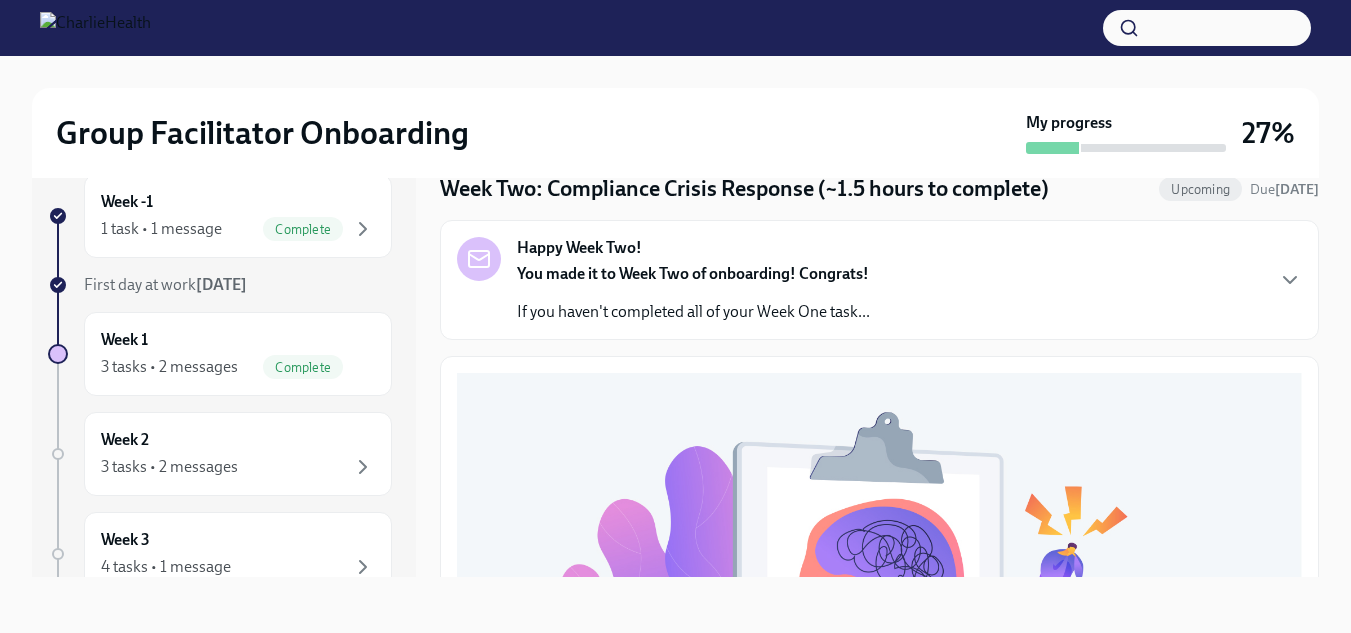 scroll, scrollTop: 0, scrollLeft: 0, axis: both 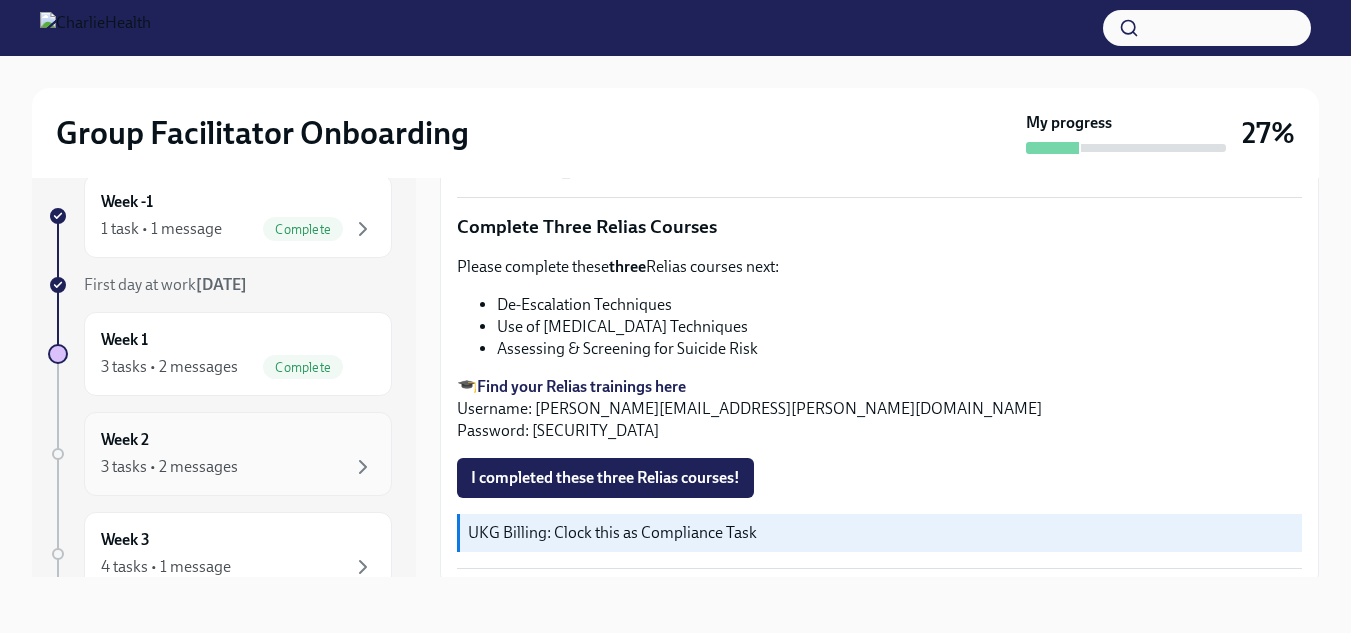 click on "3 tasks • 2 messages" at bounding box center (169, 467) 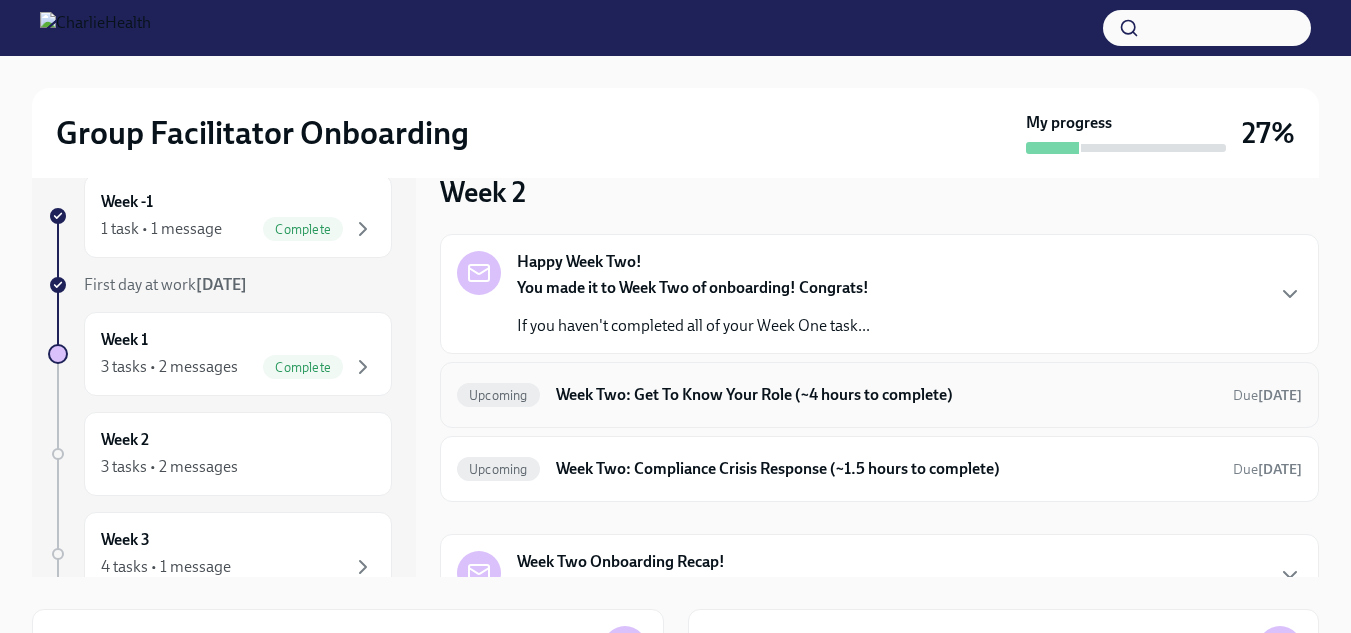 click on "Week Two: Get To Know Your Role (~4 hours to complete)" at bounding box center [886, 395] 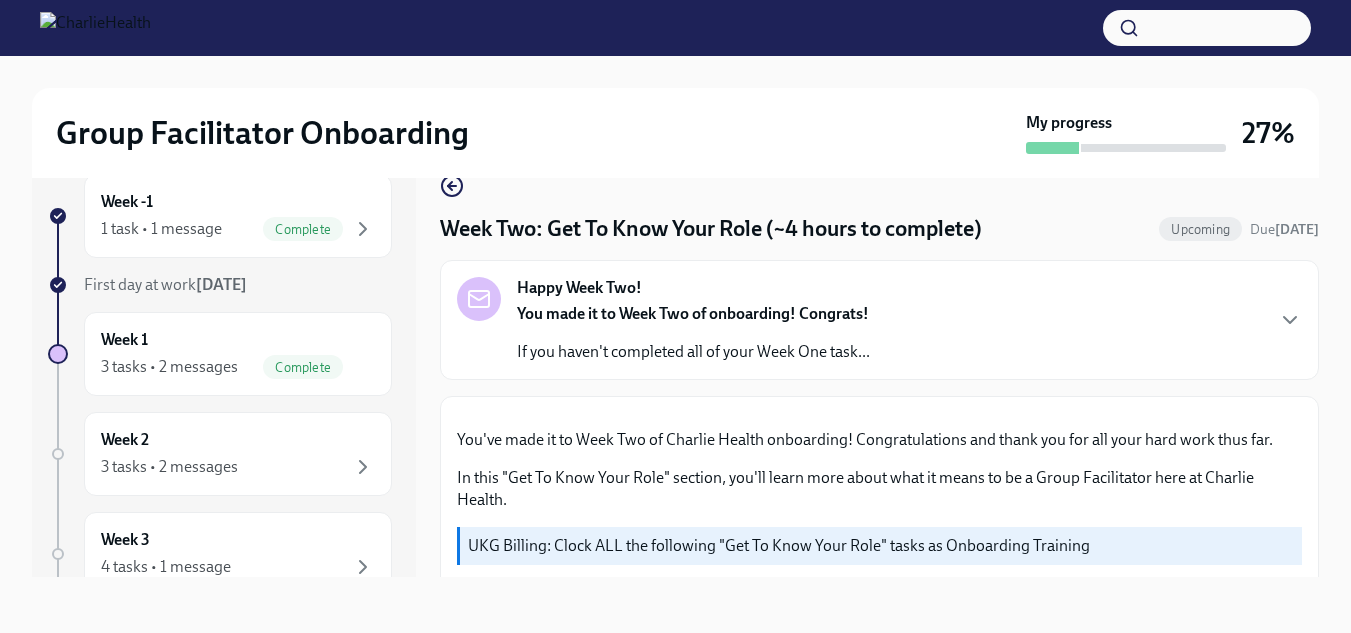 click on "Week Two: Get To Know Your Role (~4 hours to complete)" at bounding box center (711, 229) 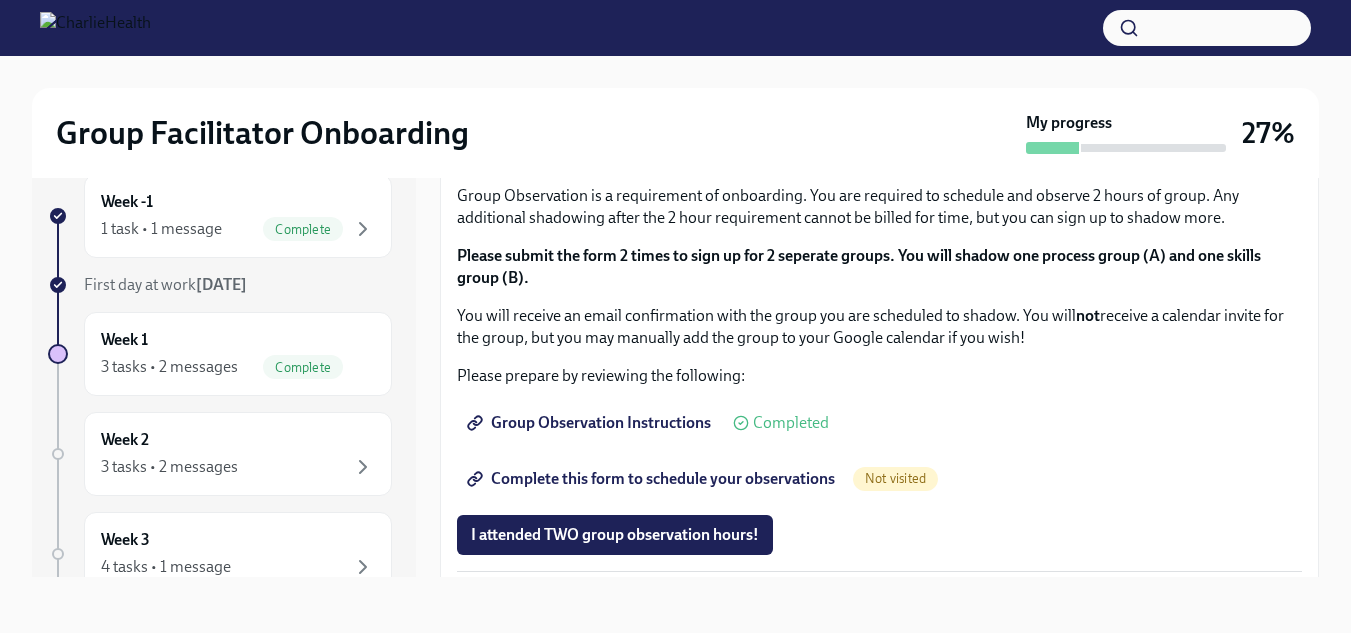 scroll, scrollTop: 1397, scrollLeft: 0, axis: vertical 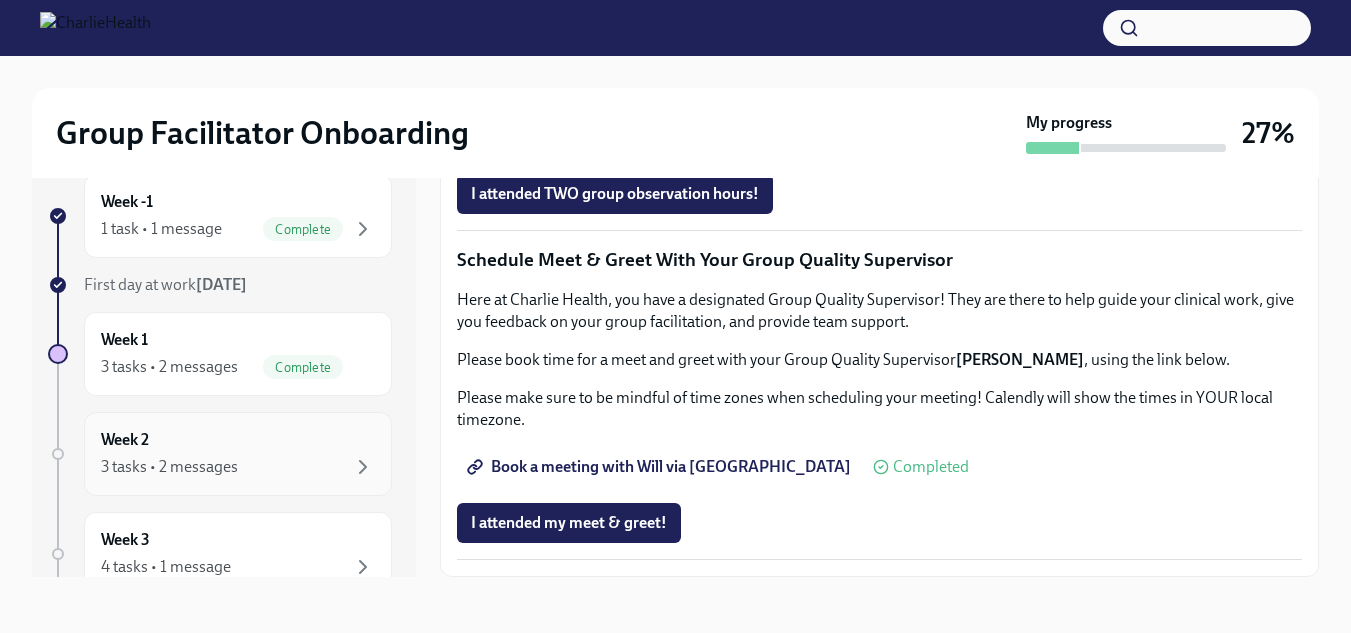 click on "Week 2 3 tasks • 2 messages" at bounding box center [238, 454] 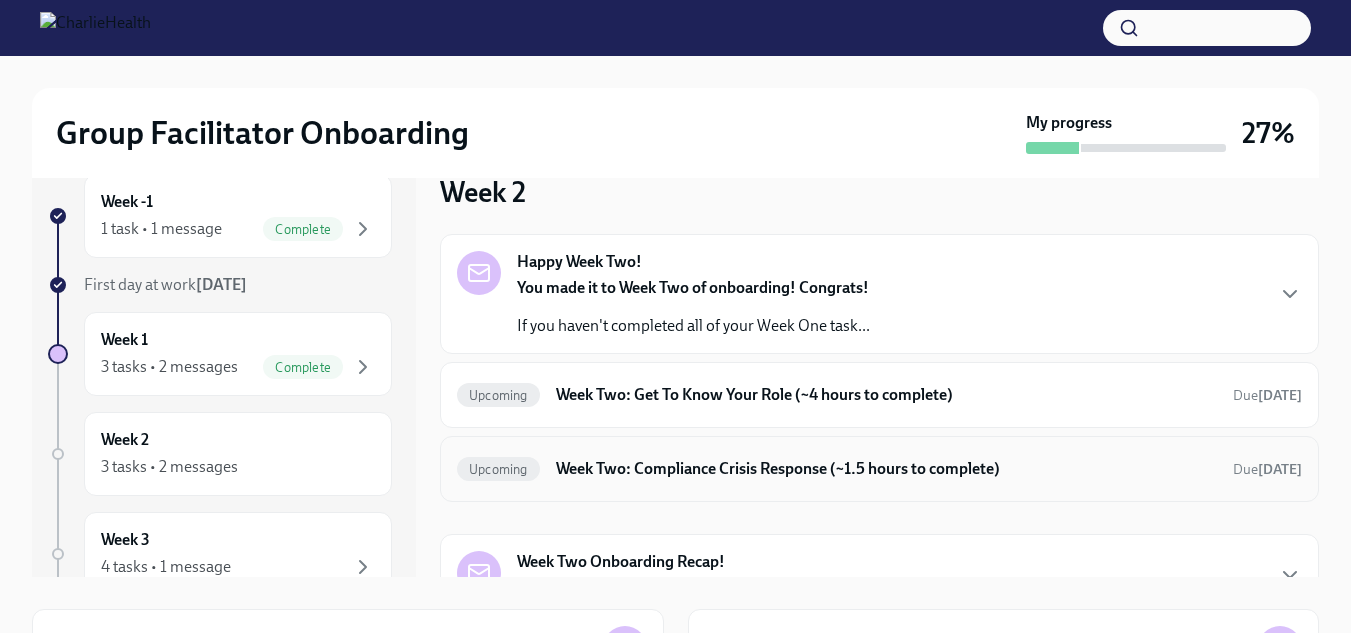 click on "Upcoming Week Two: Compliance Crisis Response (~1.5 hours to complete) Due  [DATE]" at bounding box center [879, 469] 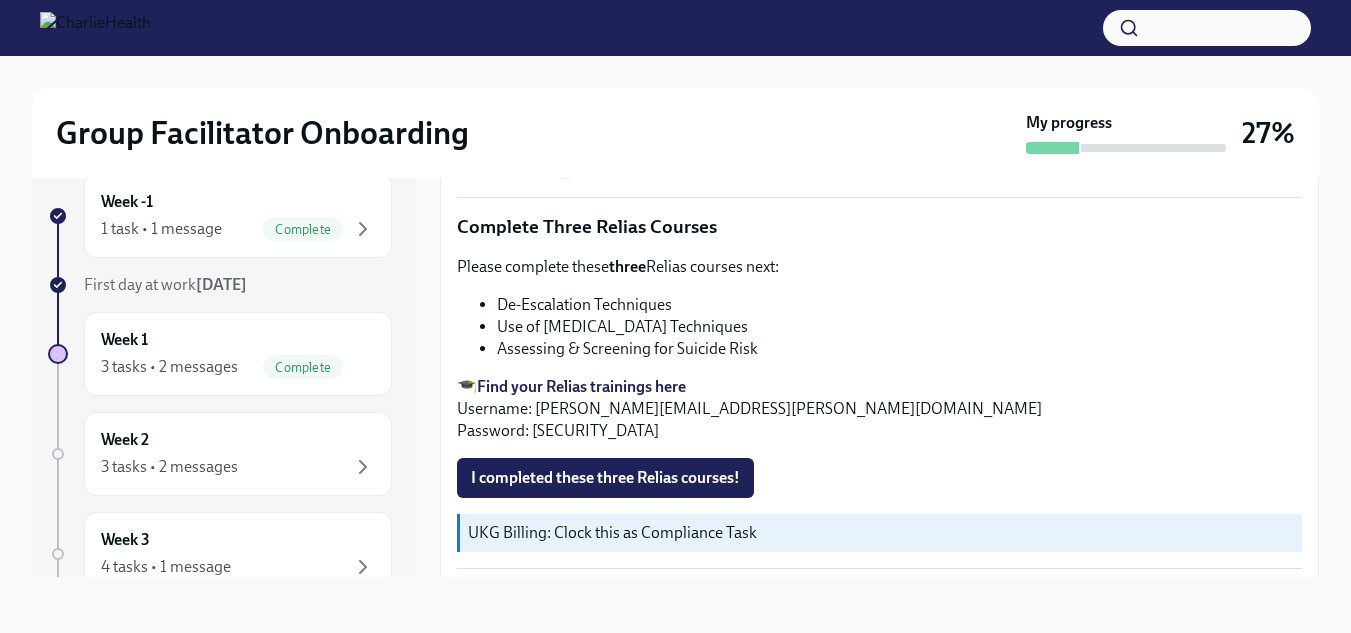 scroll, scrollTop: 691, scrollLeft: 0, axis: vertical 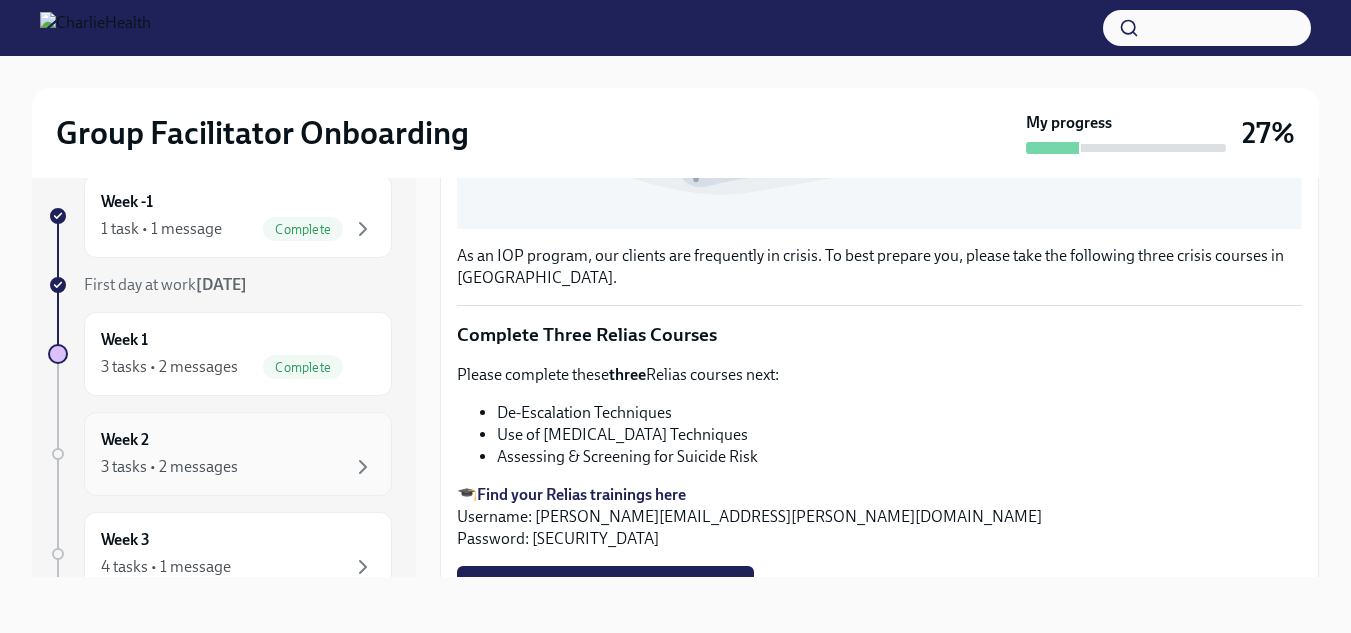 click on "3 tasks • 2 messages" at bounding box center (169, 467) 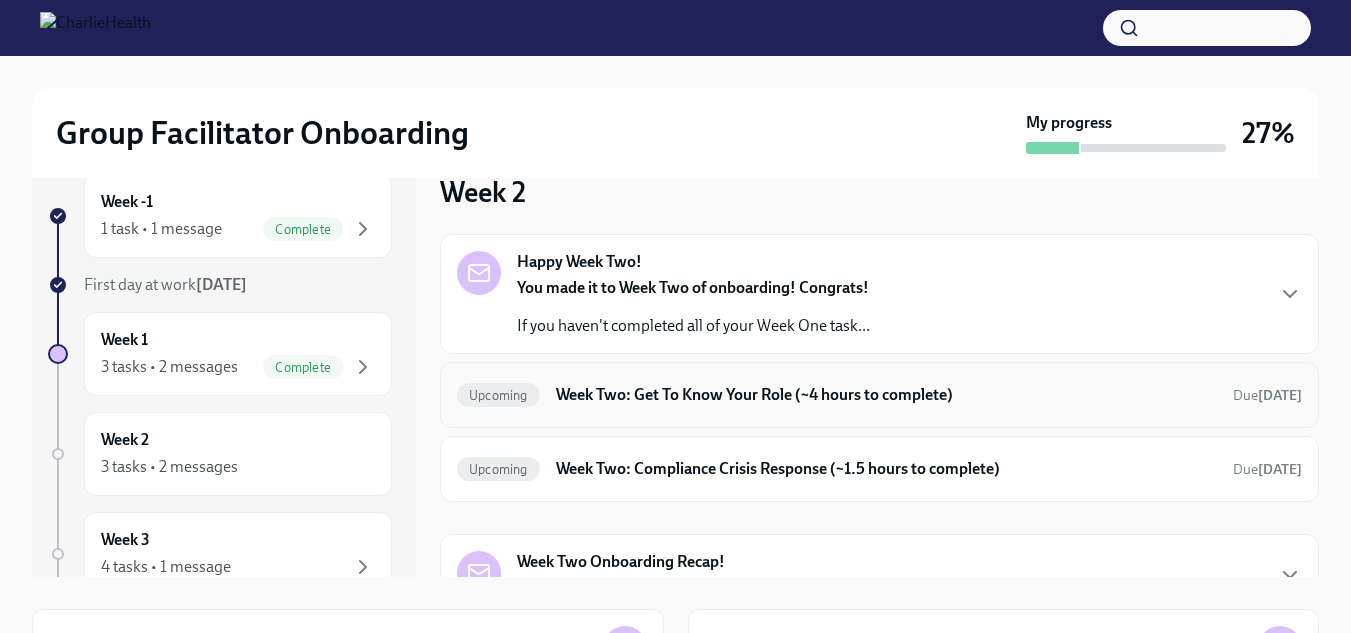 click on "Week Two: Get To Know Your Role (~4 hours to complete)" at bounding box center [886, 395] 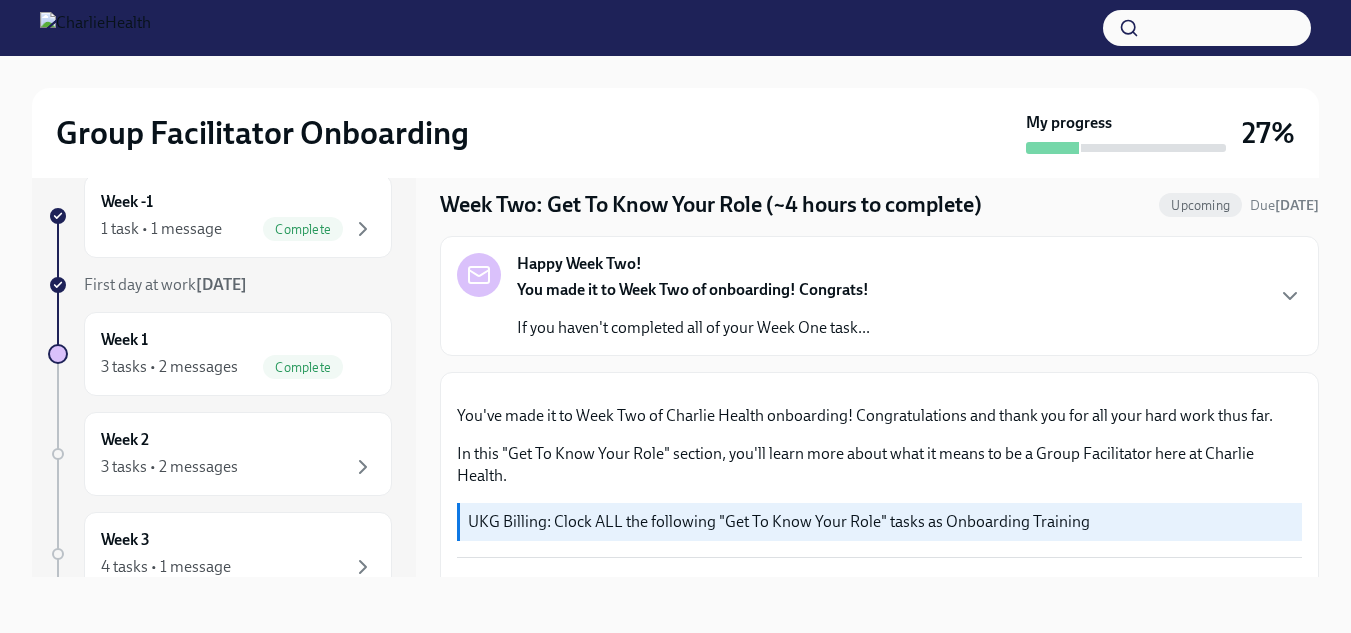 scroll, scrollTop: 0, scrollLeft: 0, axis: both 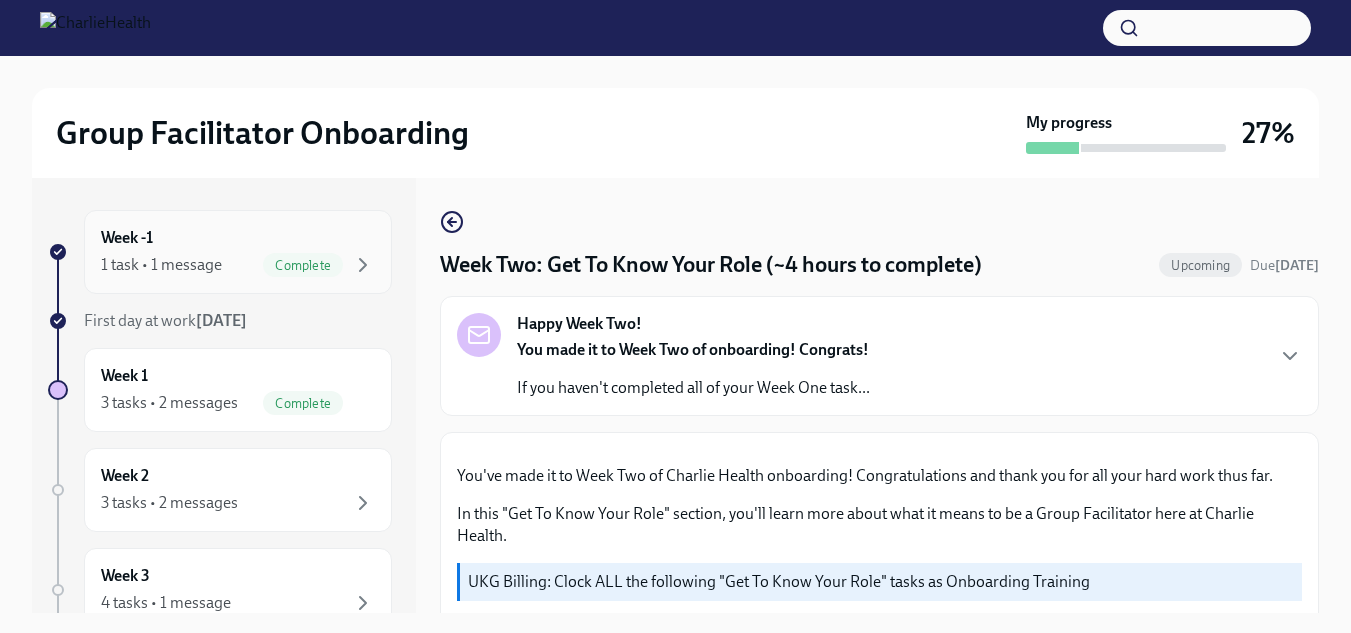 click on "Week -1 1 task • 1 message Complete" at bounding box center [238, 252] 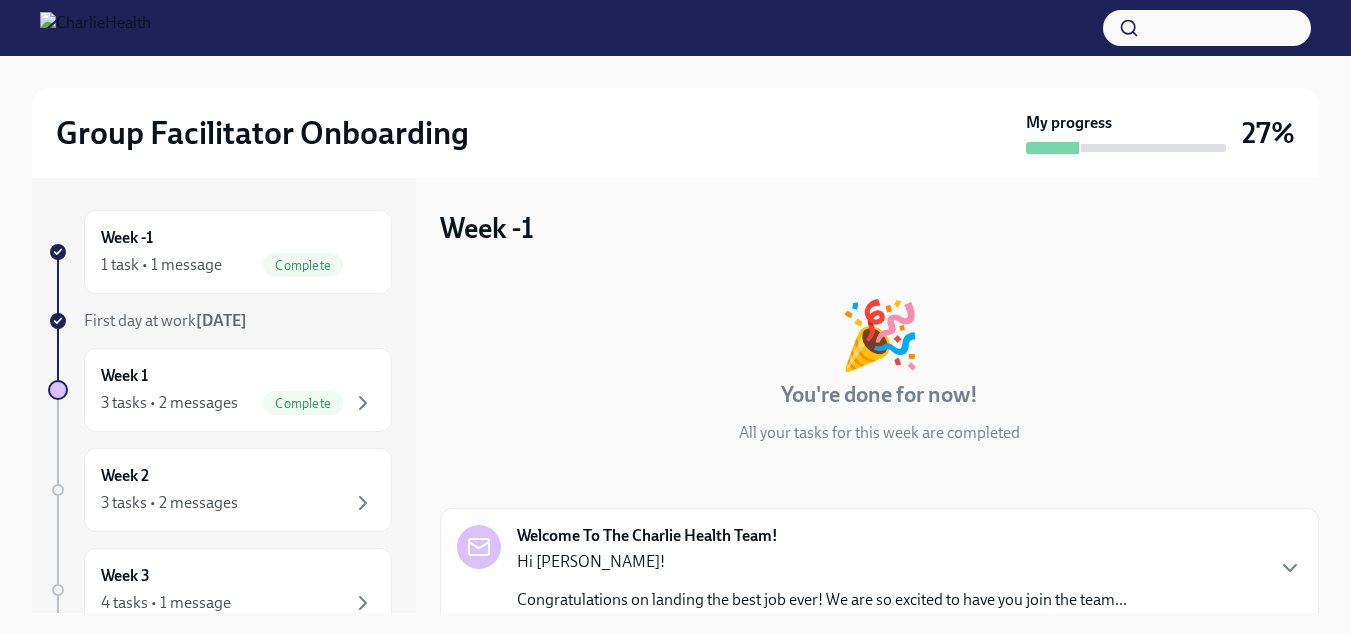 scroll, scrollTop: 159, scrollLeft: 0, axis: vertical 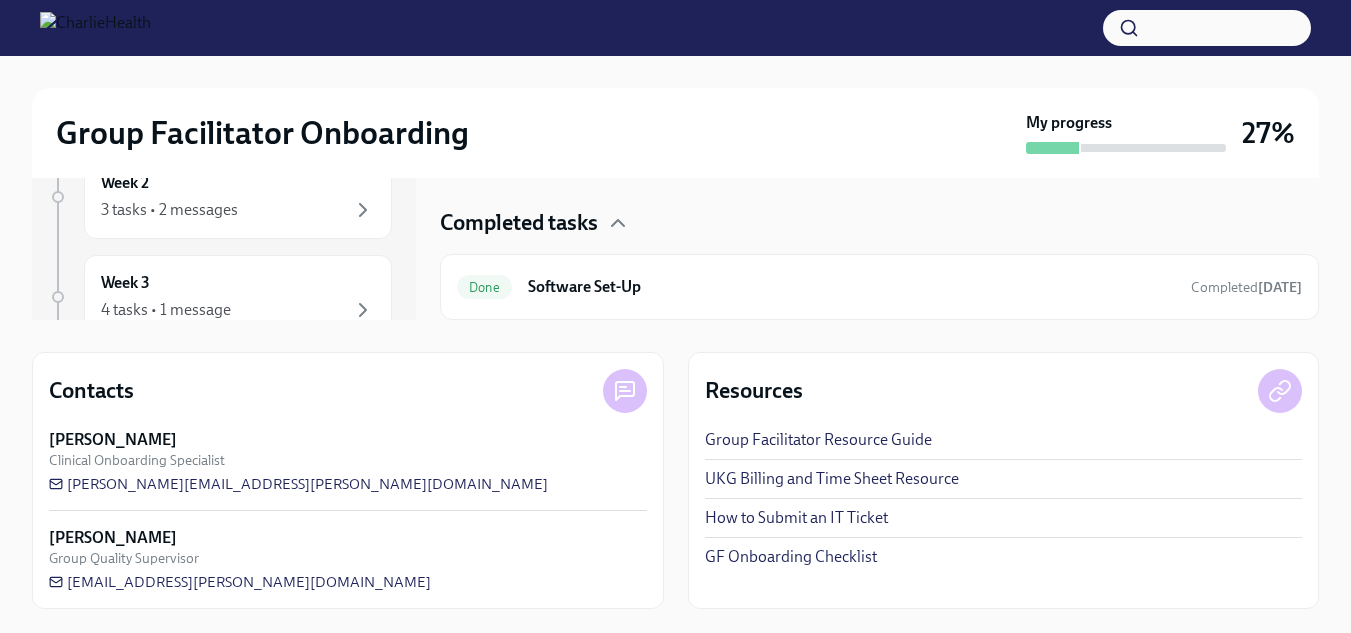 click on "UKG Billing and Time Sheet Resource" at bounding box center [832, 479] 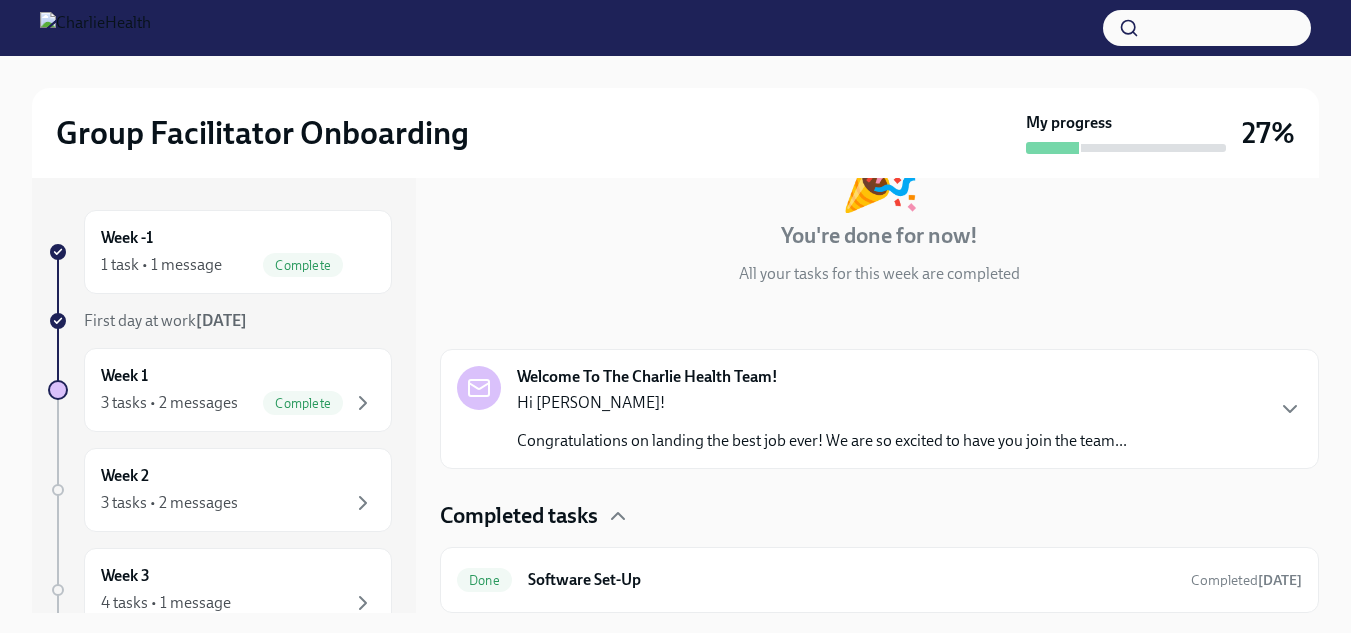 scroll, scrollTop: 45, scrollLeft: 0, axis: vertical 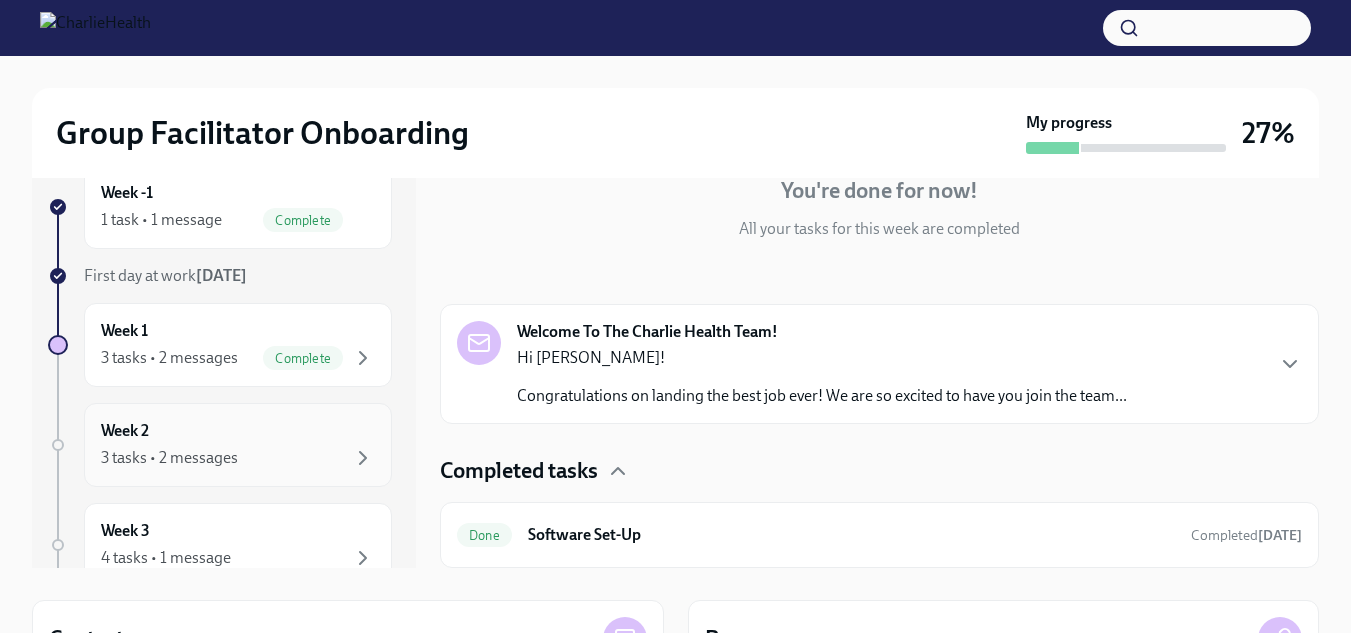 click on "Week 2 3 tasks • 2 messages" at bounding box center (238, 445) 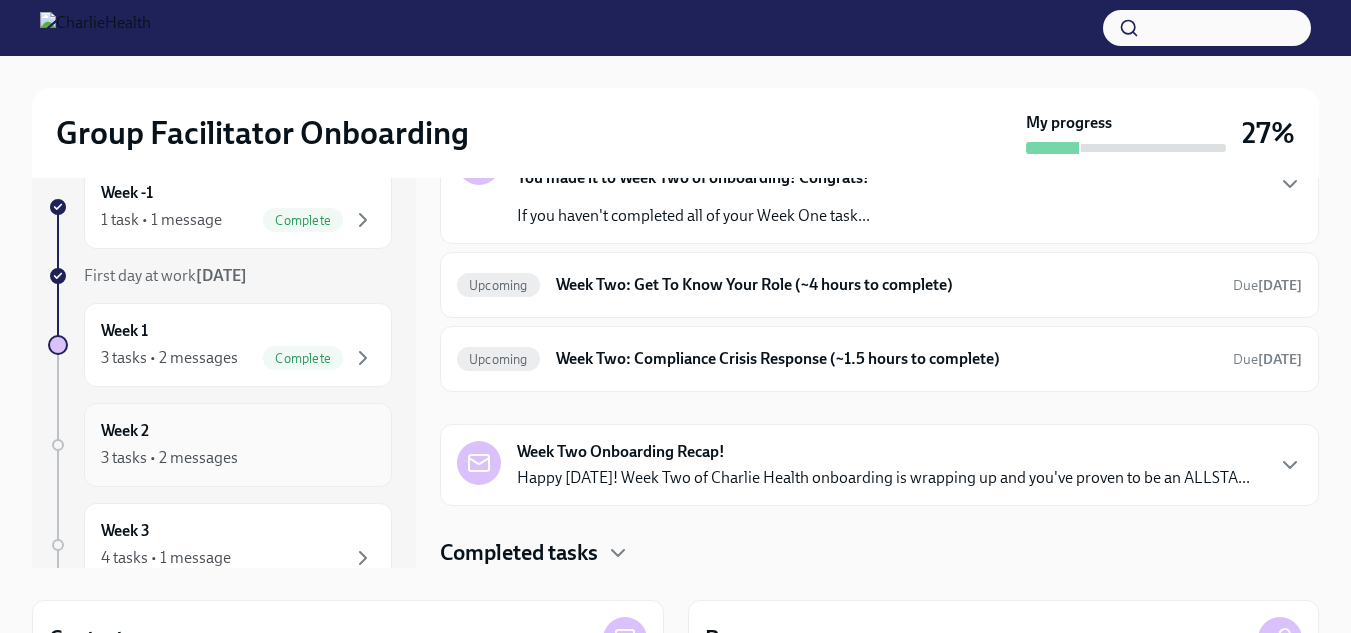 scroll, scrollTop: 0, scrollLeft: 0, axis: both 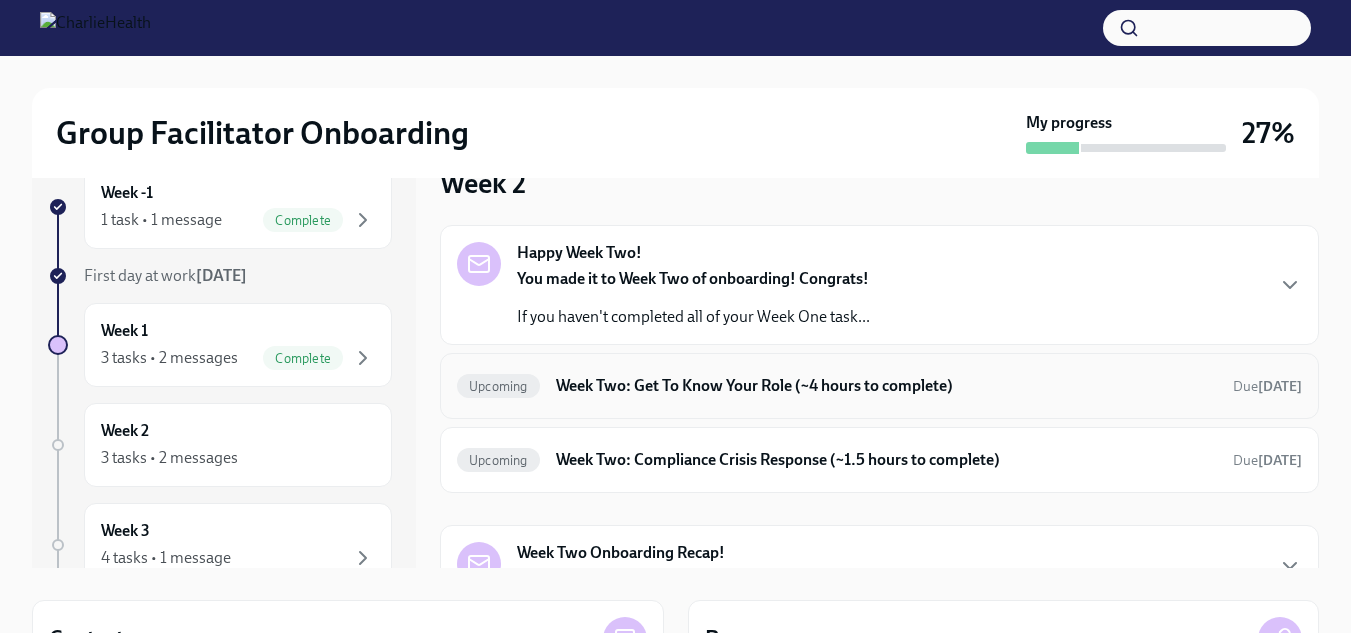 click on "Week Two: Get To Know Your Role (~4 hours to complete)" at bounding box center (886, 386) 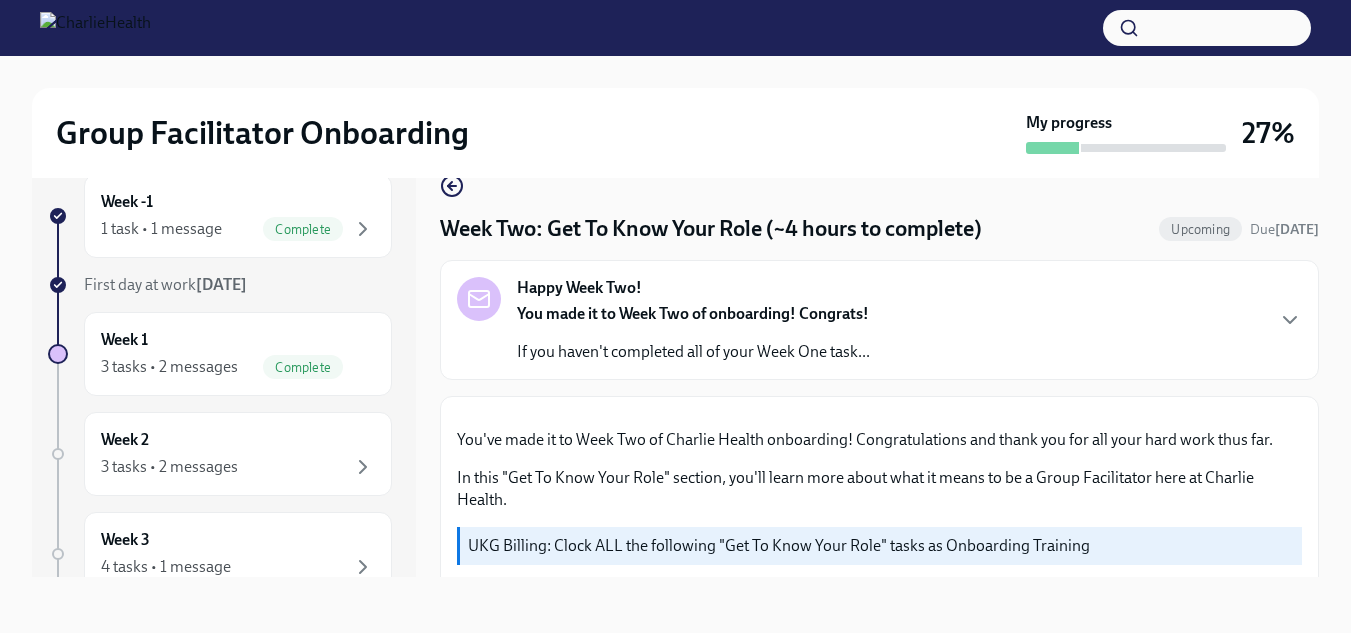 scroll, scrollTop: 36, scrollLeft: 0, axis: vertical 